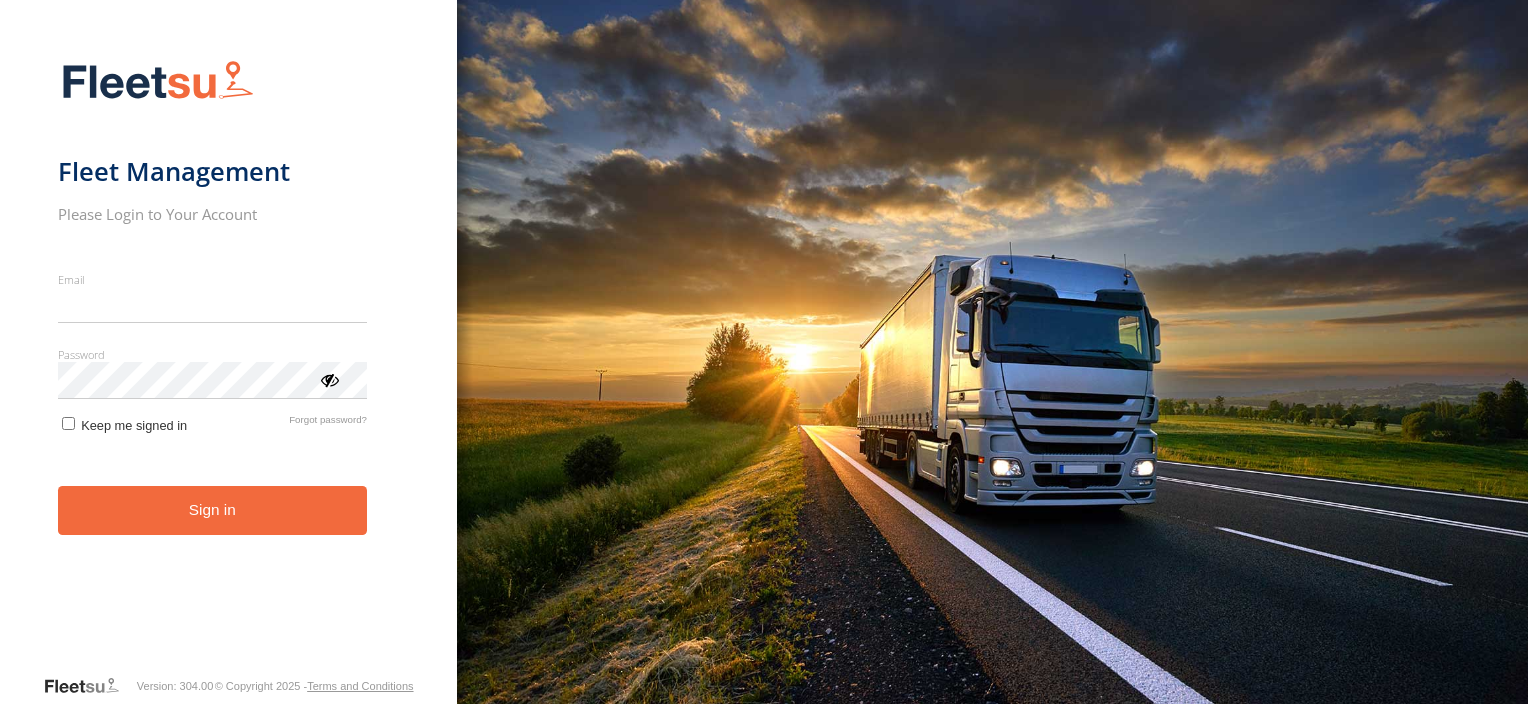 scroll, scrollTop: 0, scrollLeft: 0, axis: both 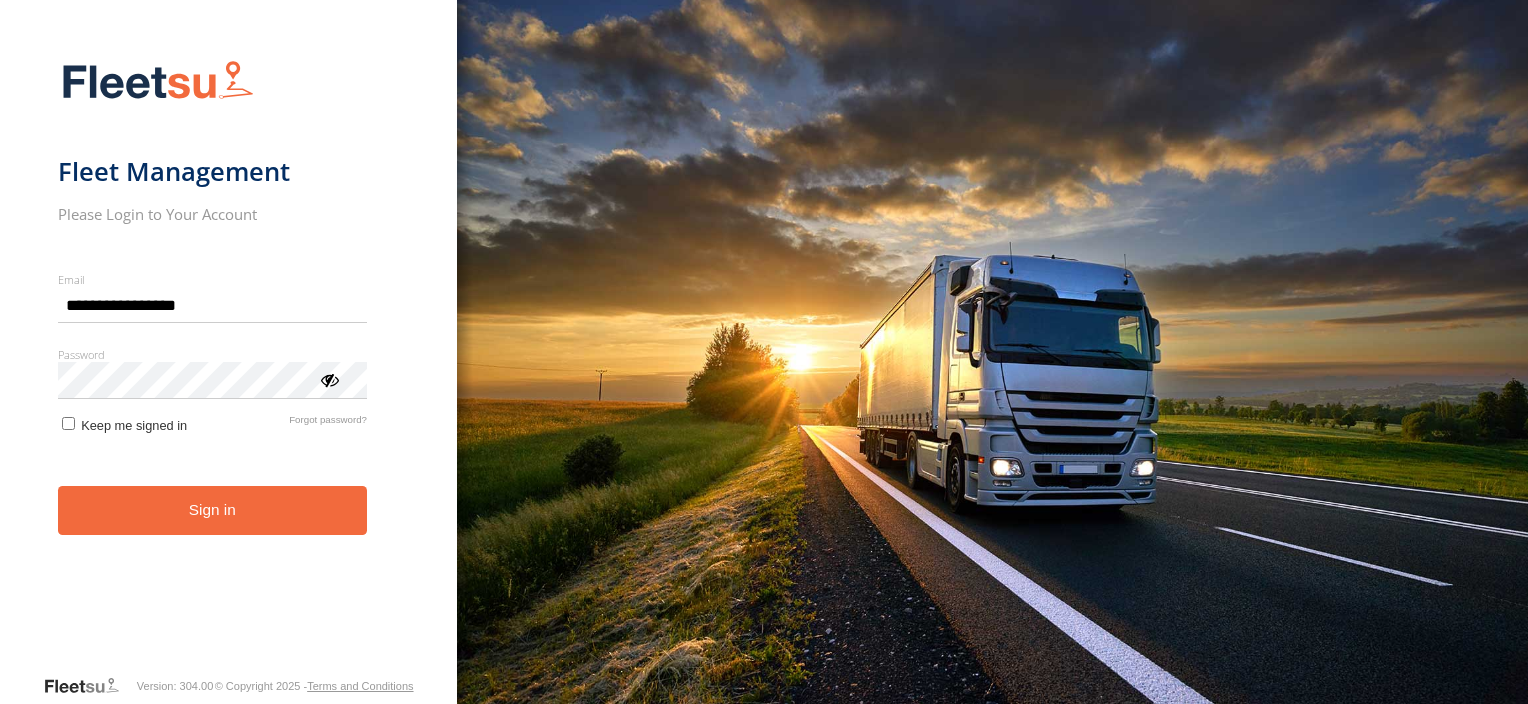click on "Sign in" at bounding box center (212, 510) 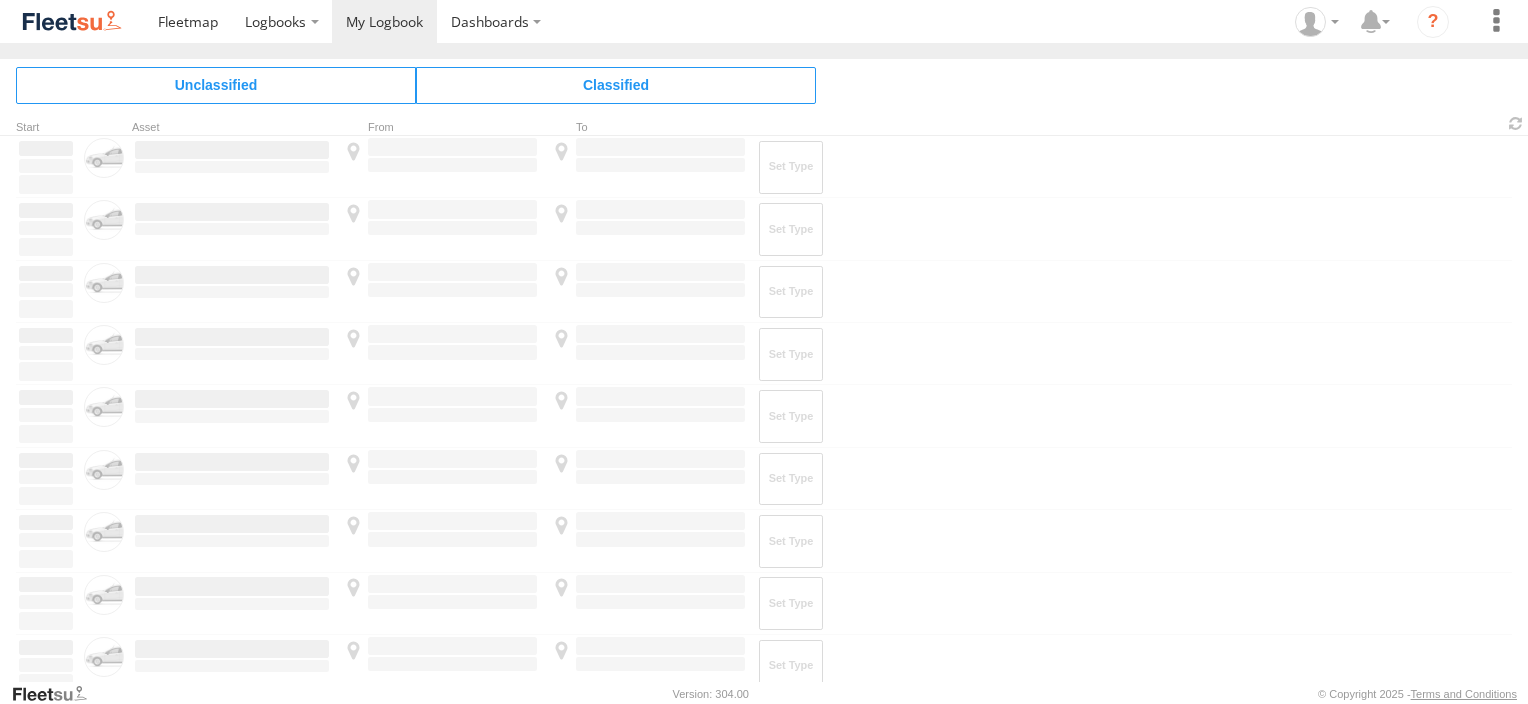 scroll, scrollTop: 0, scrollLeft: 0, axis: both 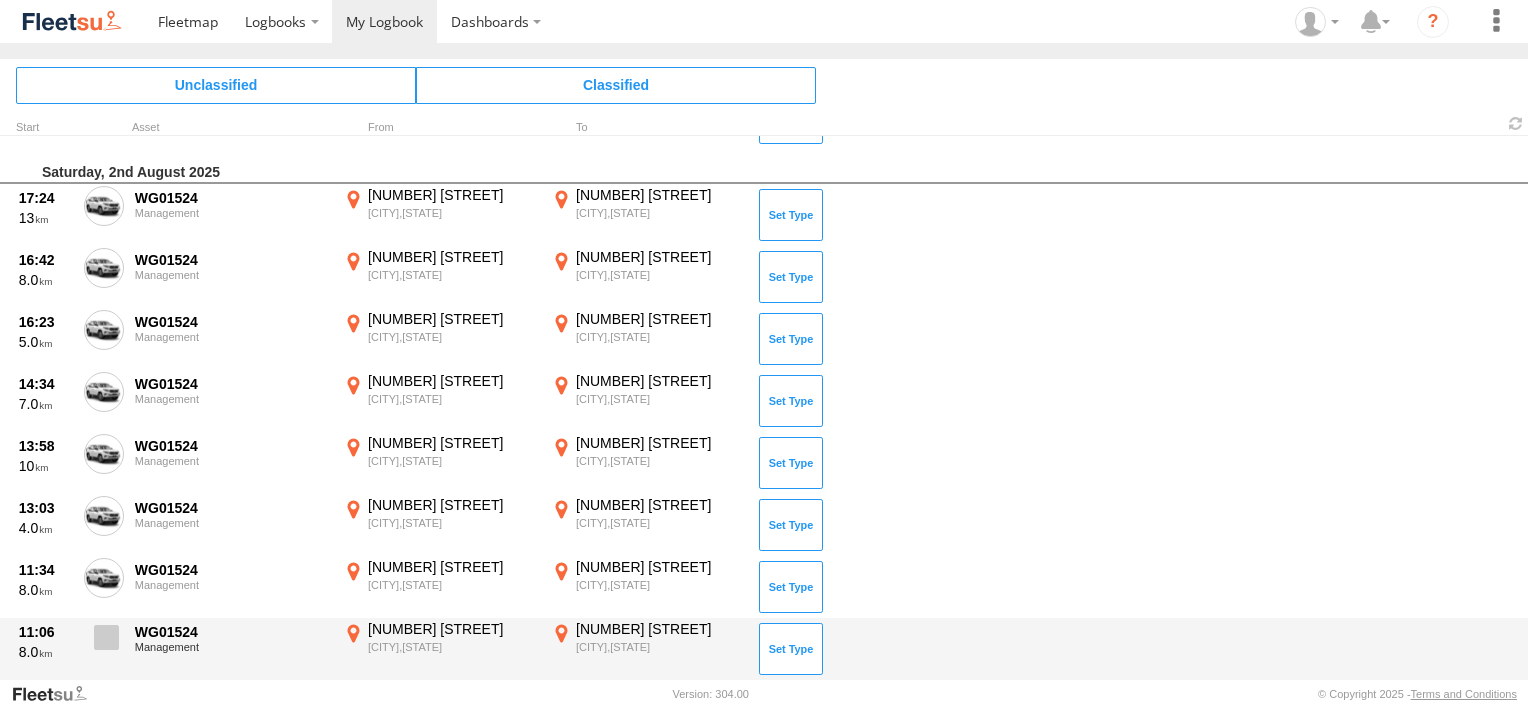 click at bounding box center (106, 637) 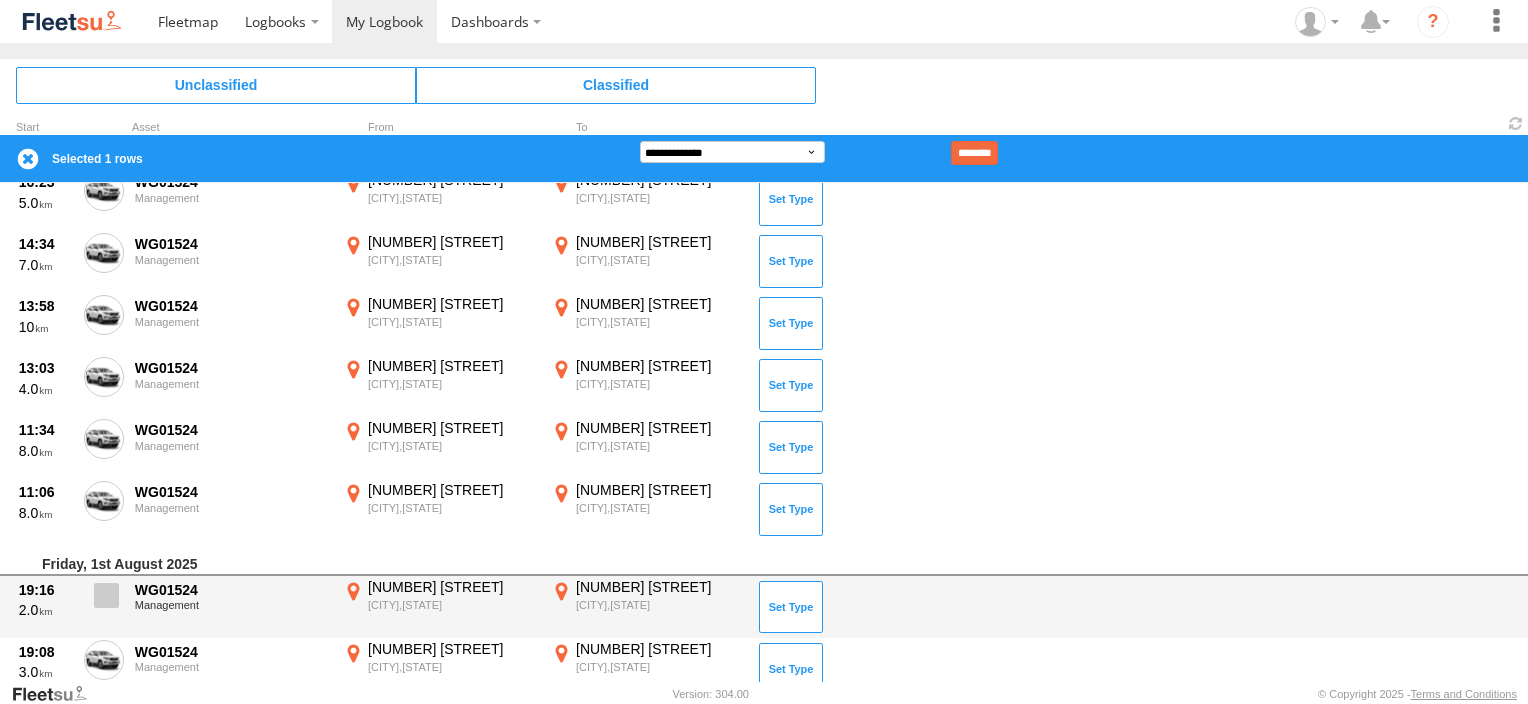 scroll, scrollTop: 1100, scrollLeft: 0, axis: vertical 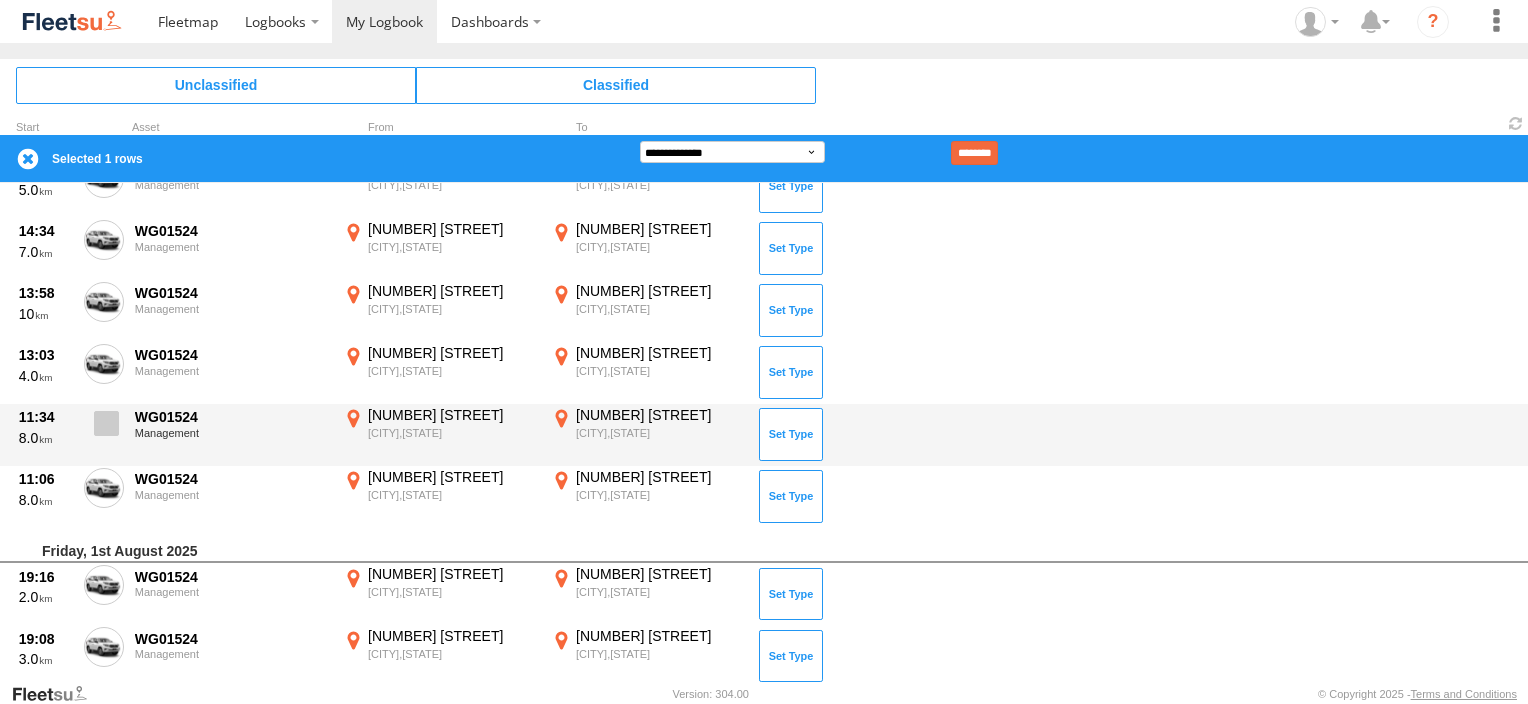 click at bounding box center (106, 423) 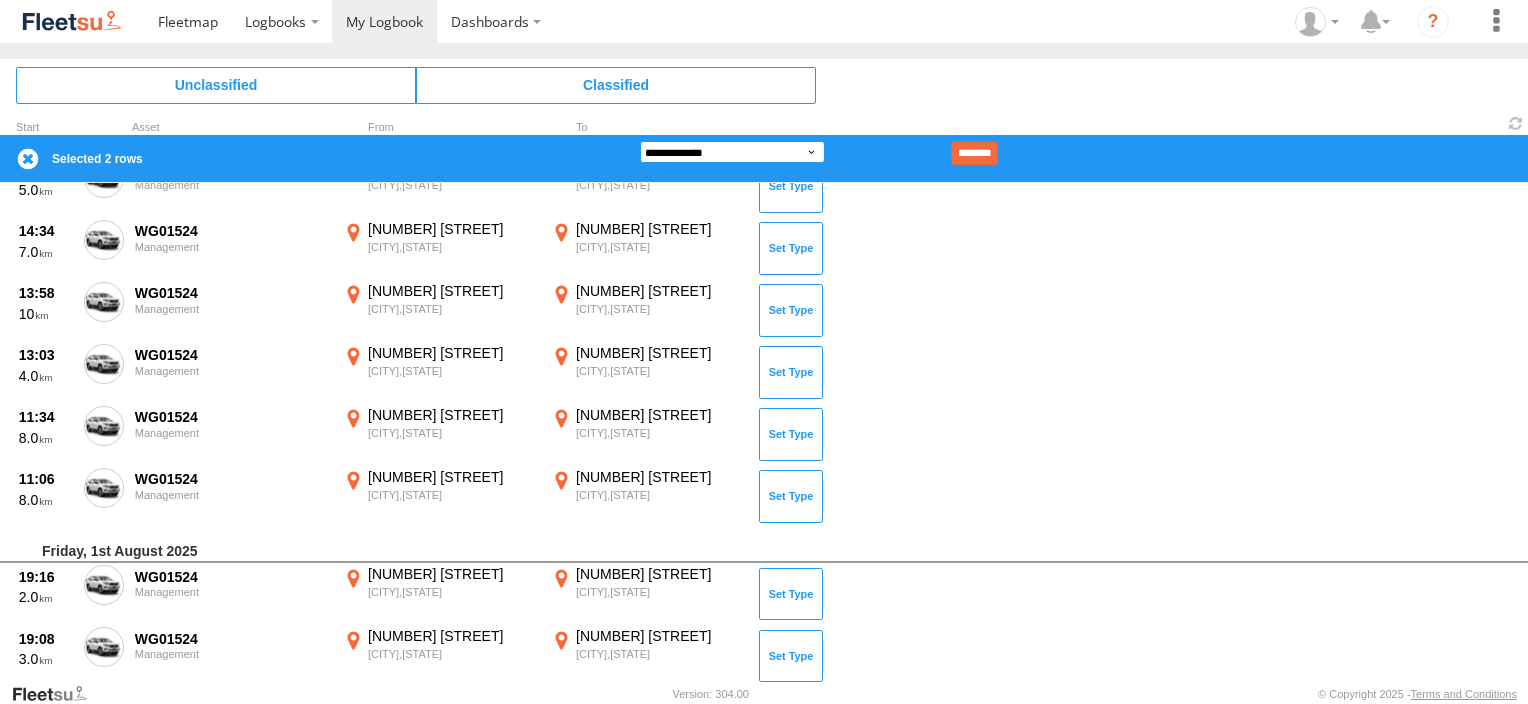 click on "**********" at bounding box center [732, 152] 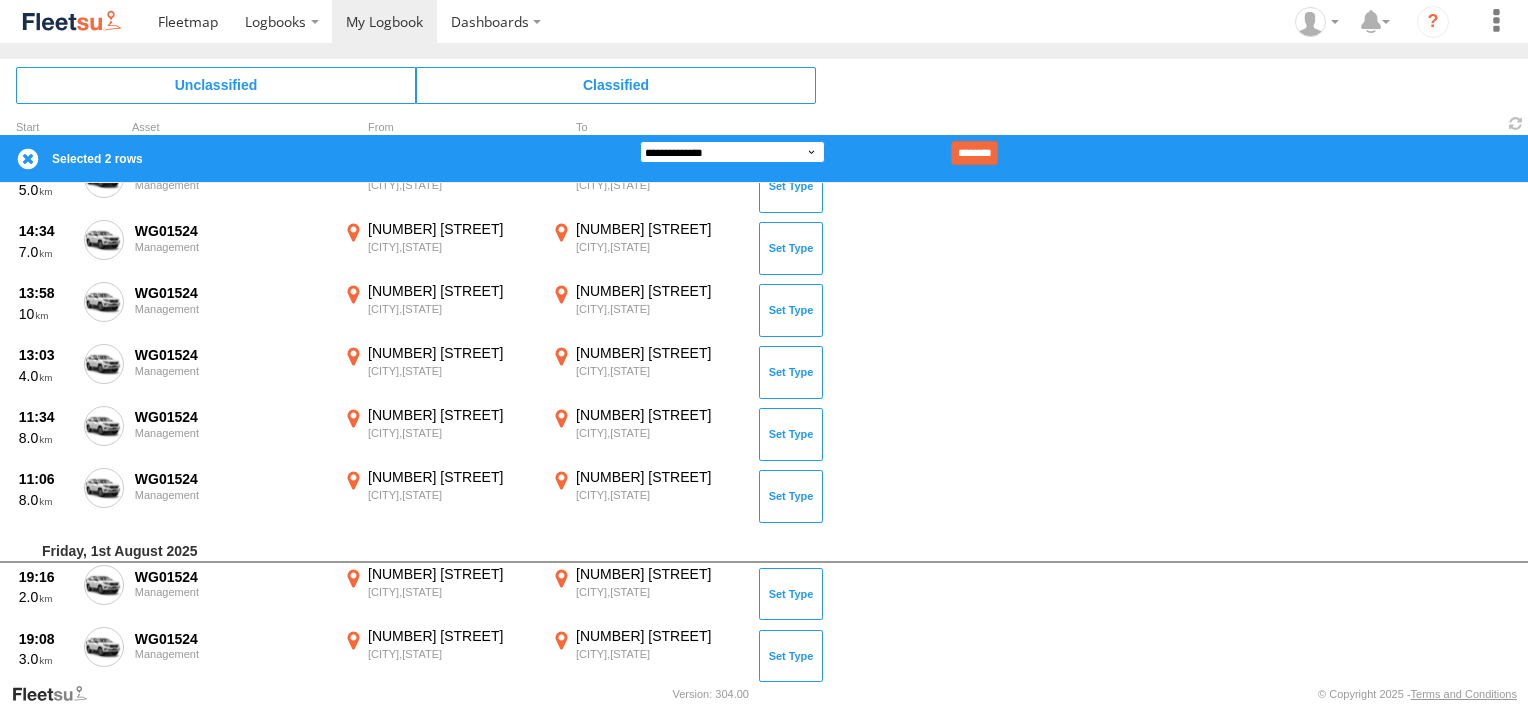 select on "******" 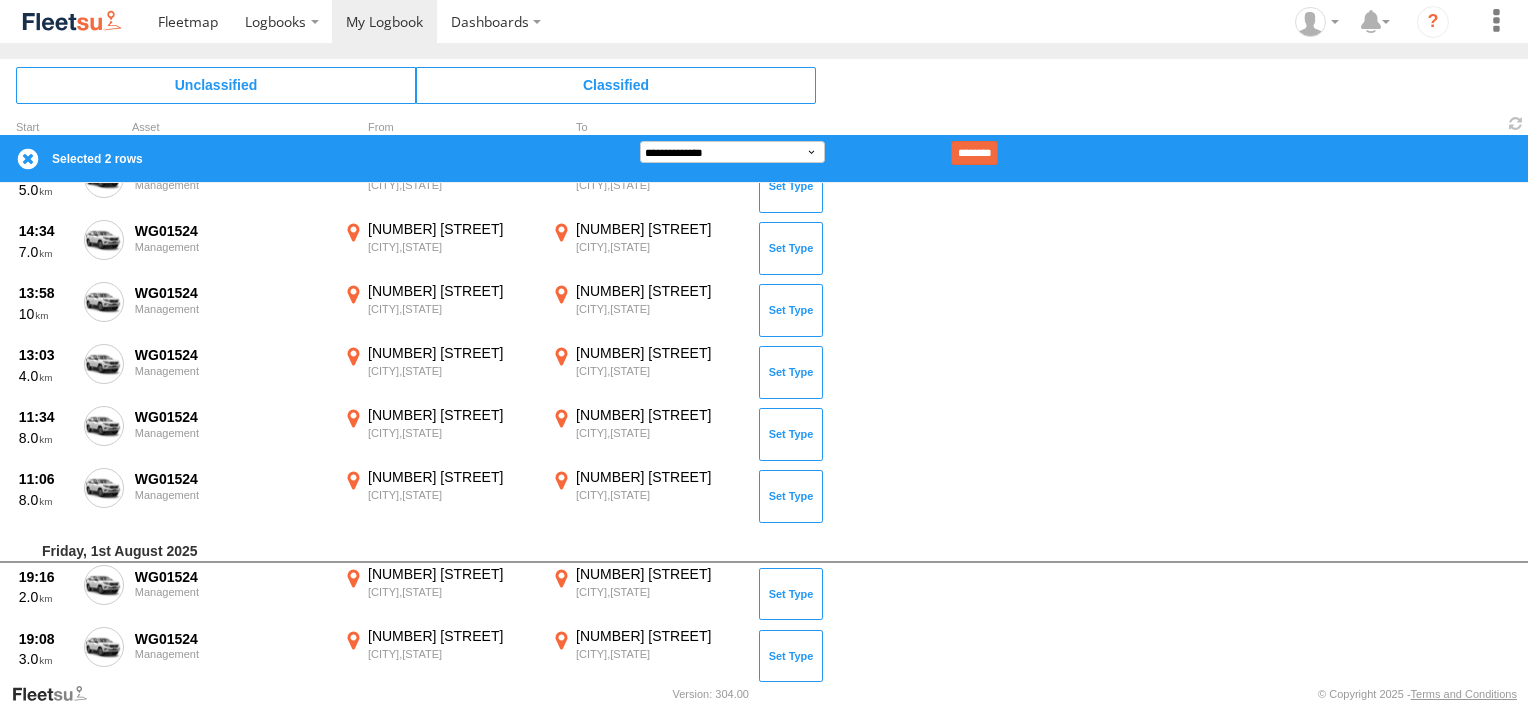 click on "**********" at bounding box center (732, 152) 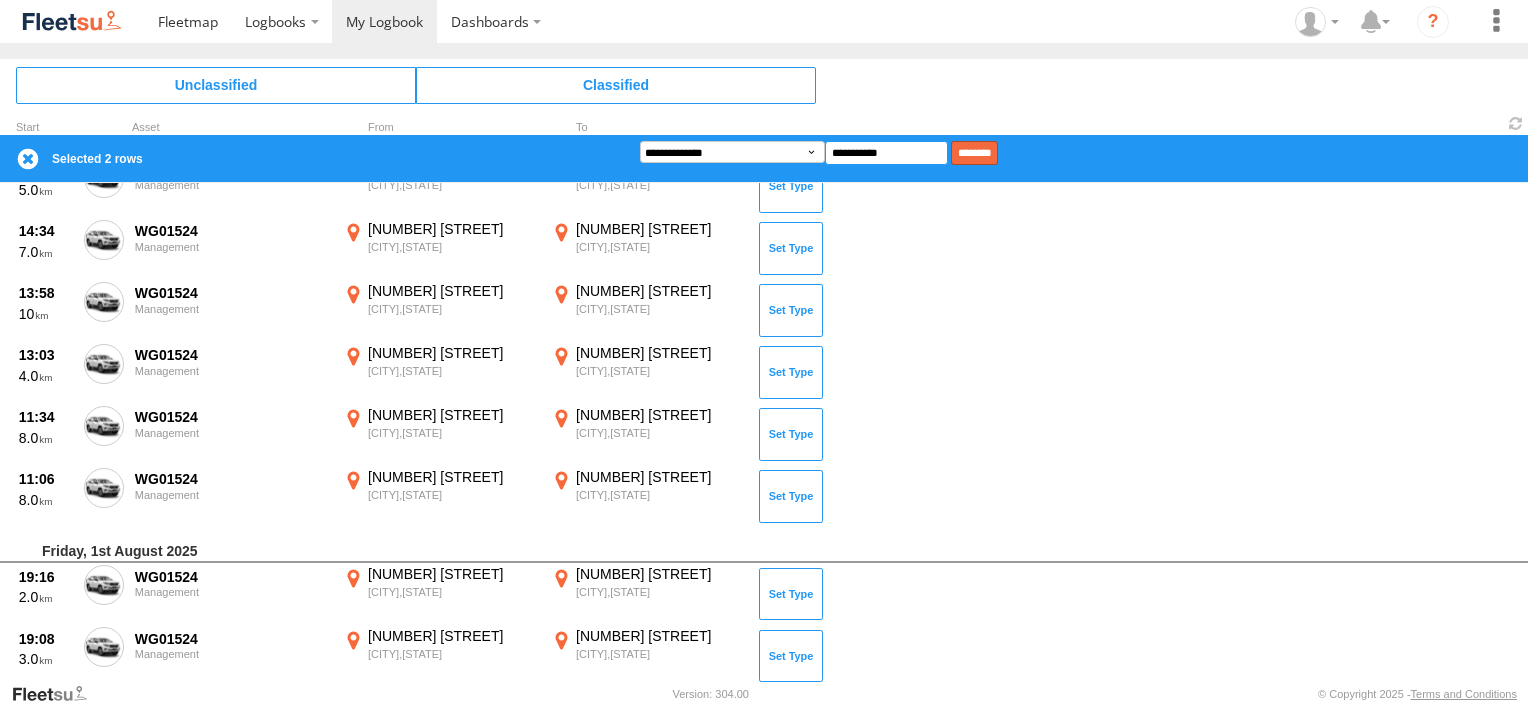 type on "**********" 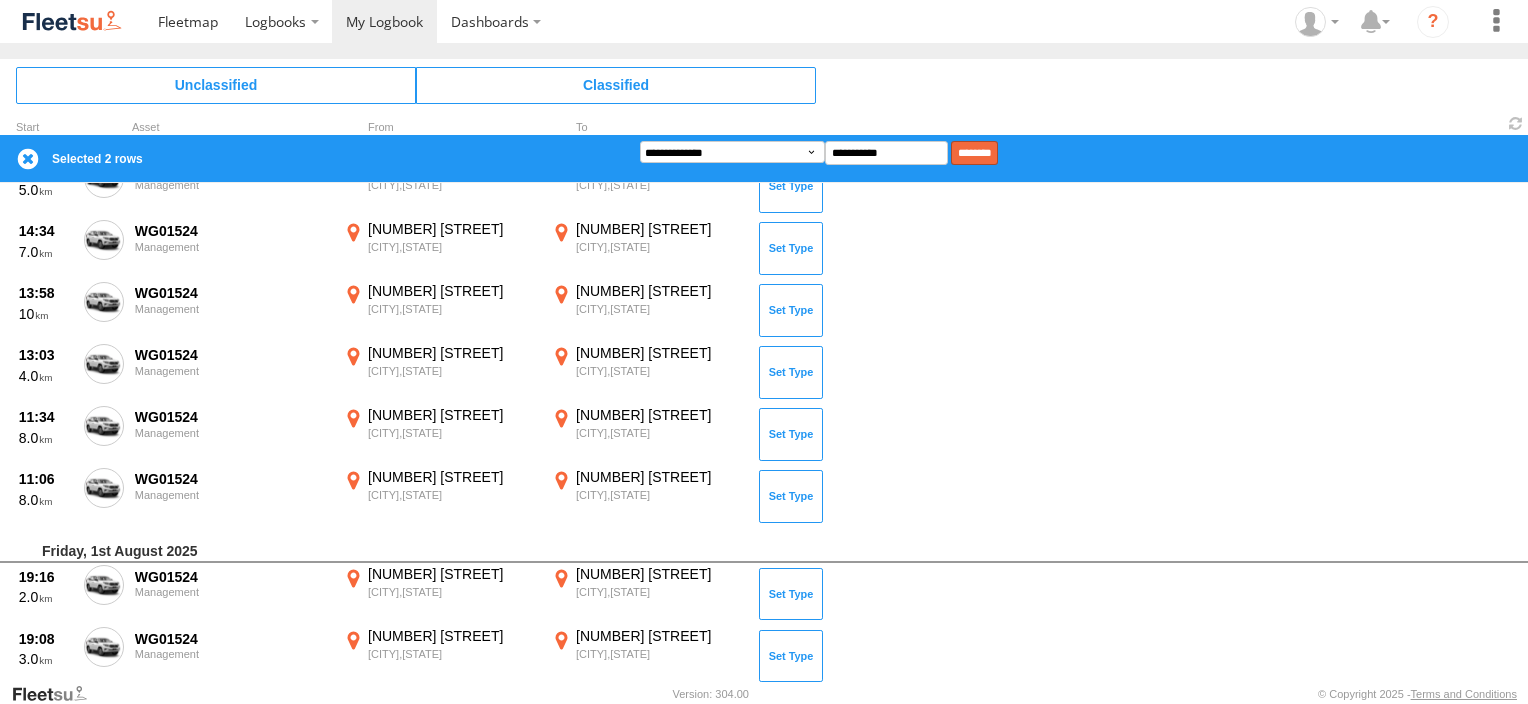 click on "********" at bounding box center [974, 153] 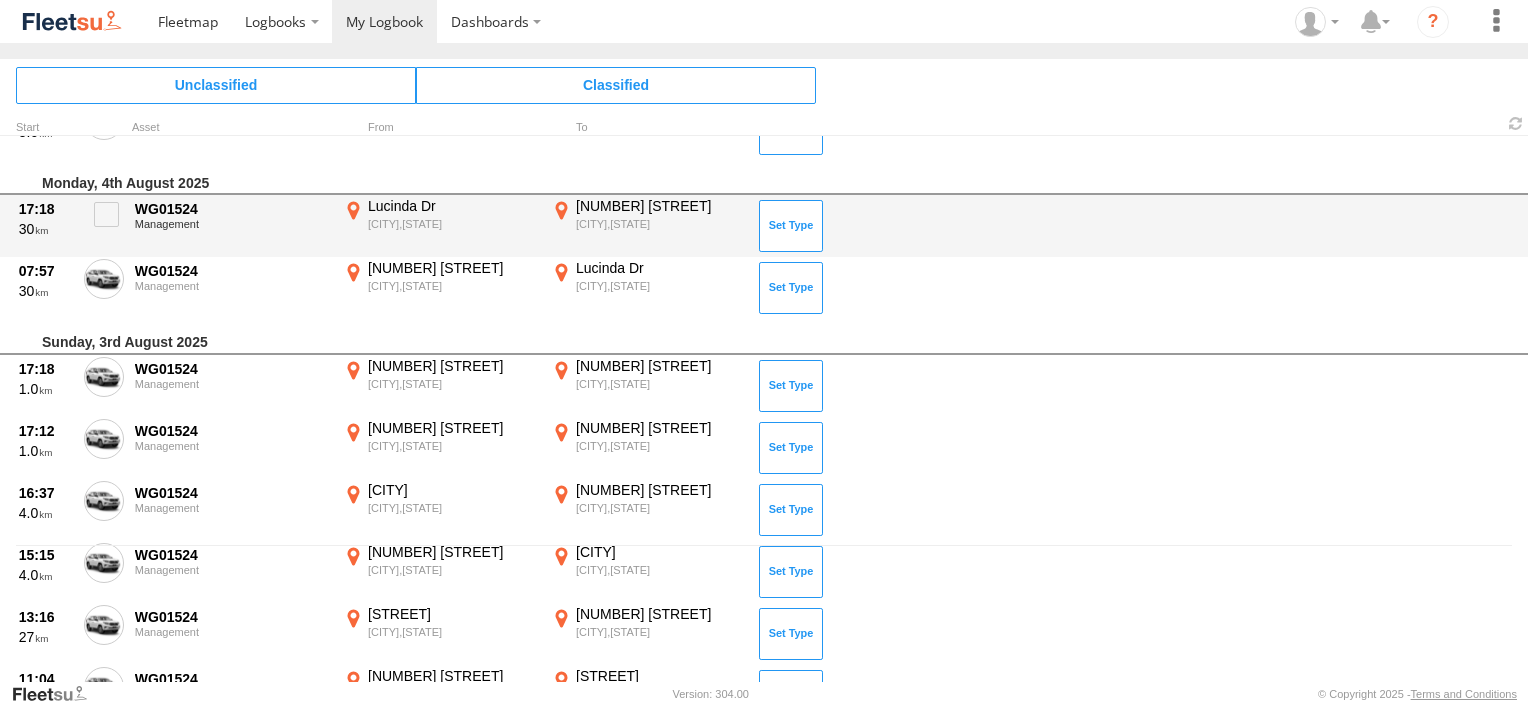 scroll, scrollTop: 100, scrollLeft: 0, axis: vertical 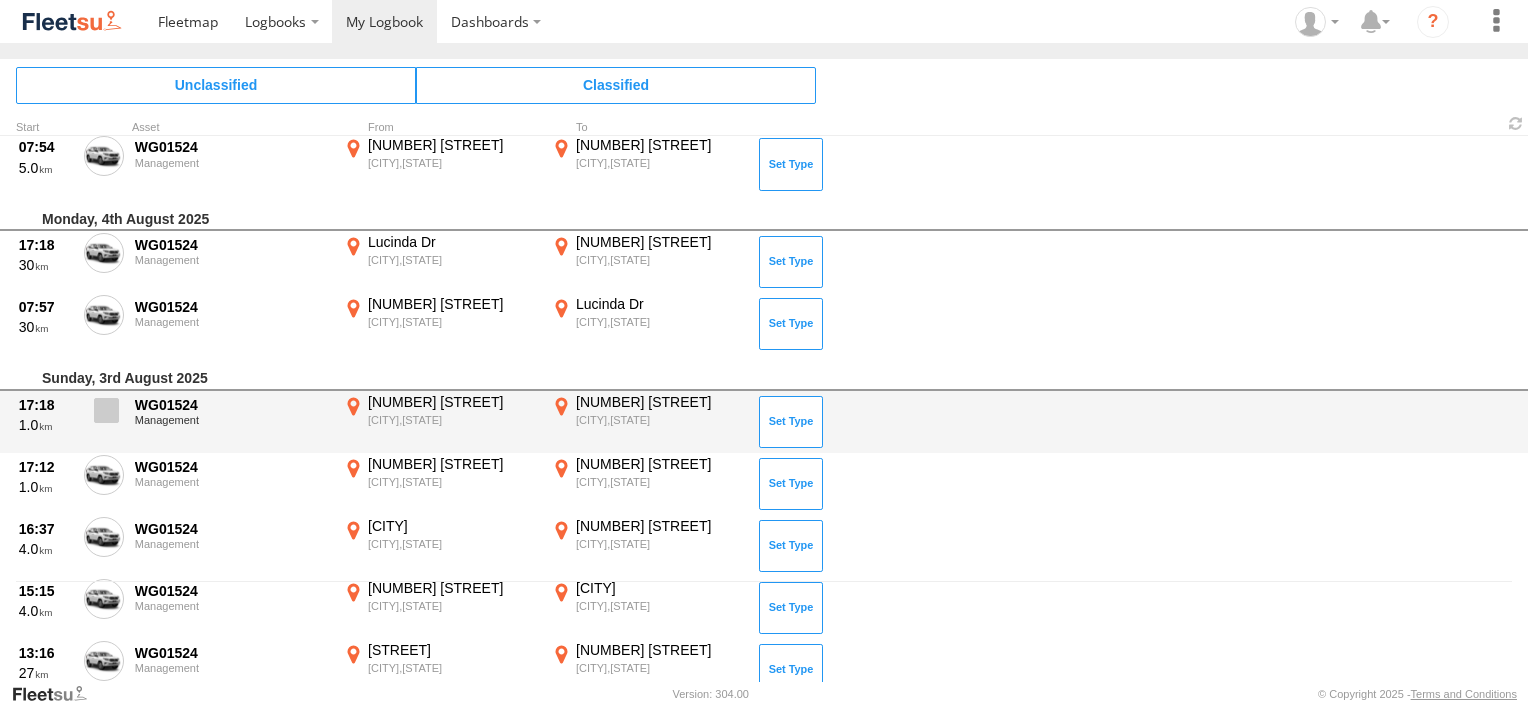 click at bounding box center (106, 410) 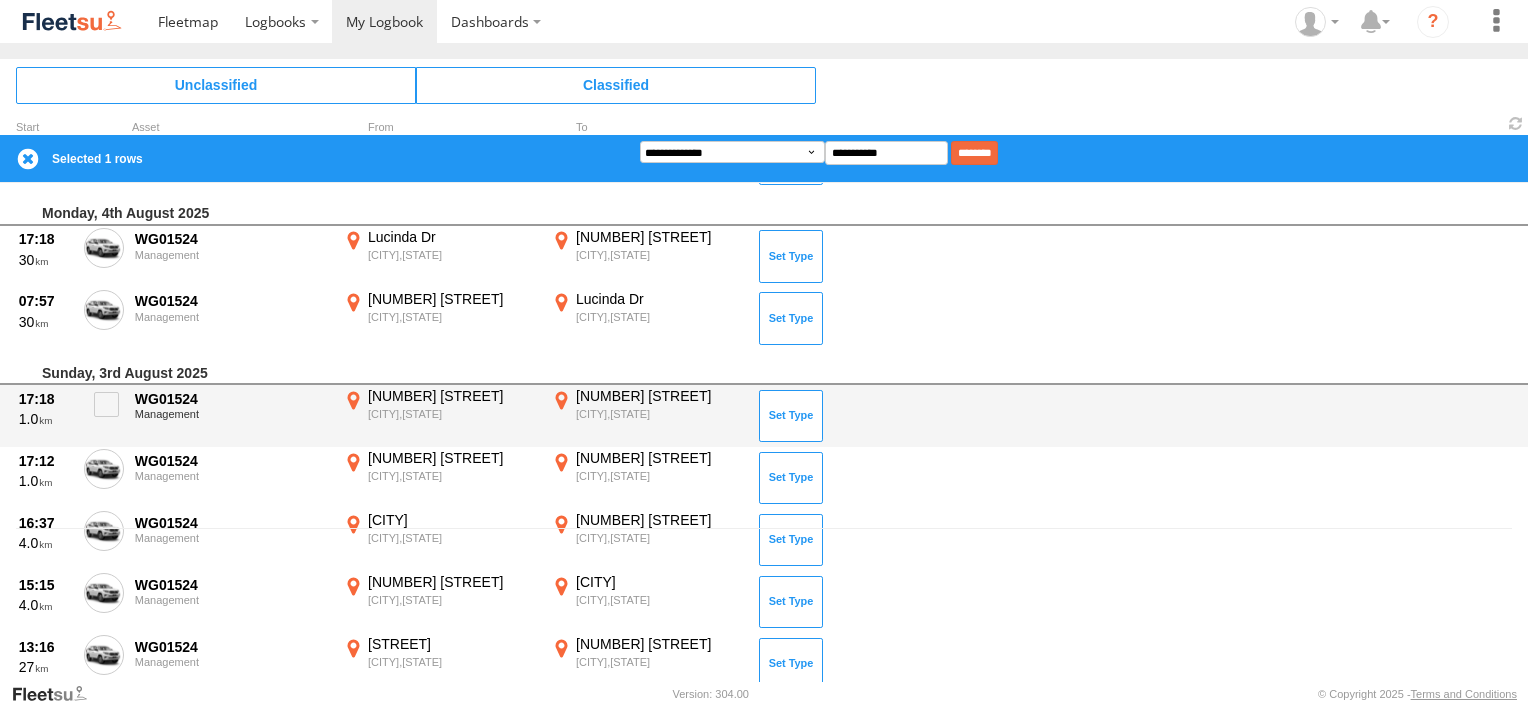 scroll, scrollTop: 200, scrollLeft: 0, axis: vertical 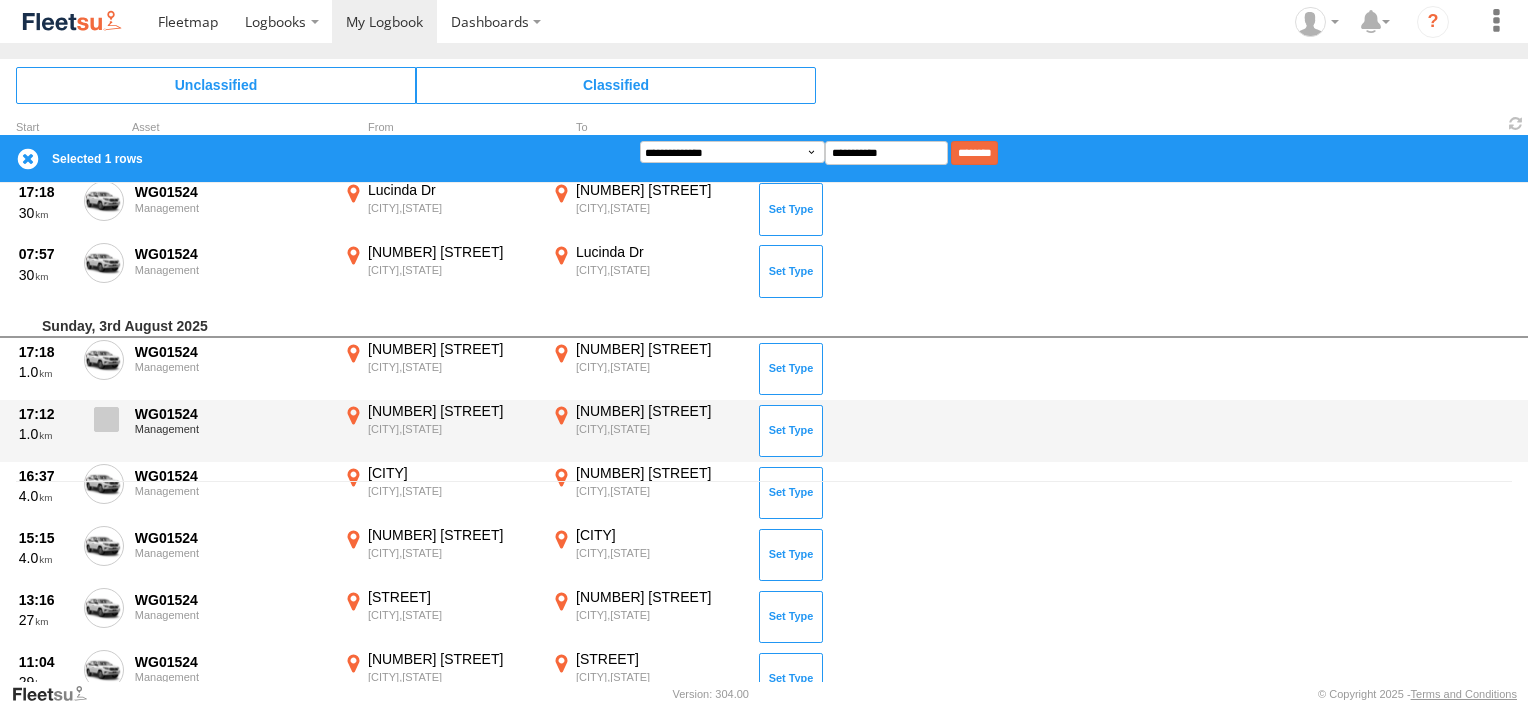 click at bounding box center [106, 419] 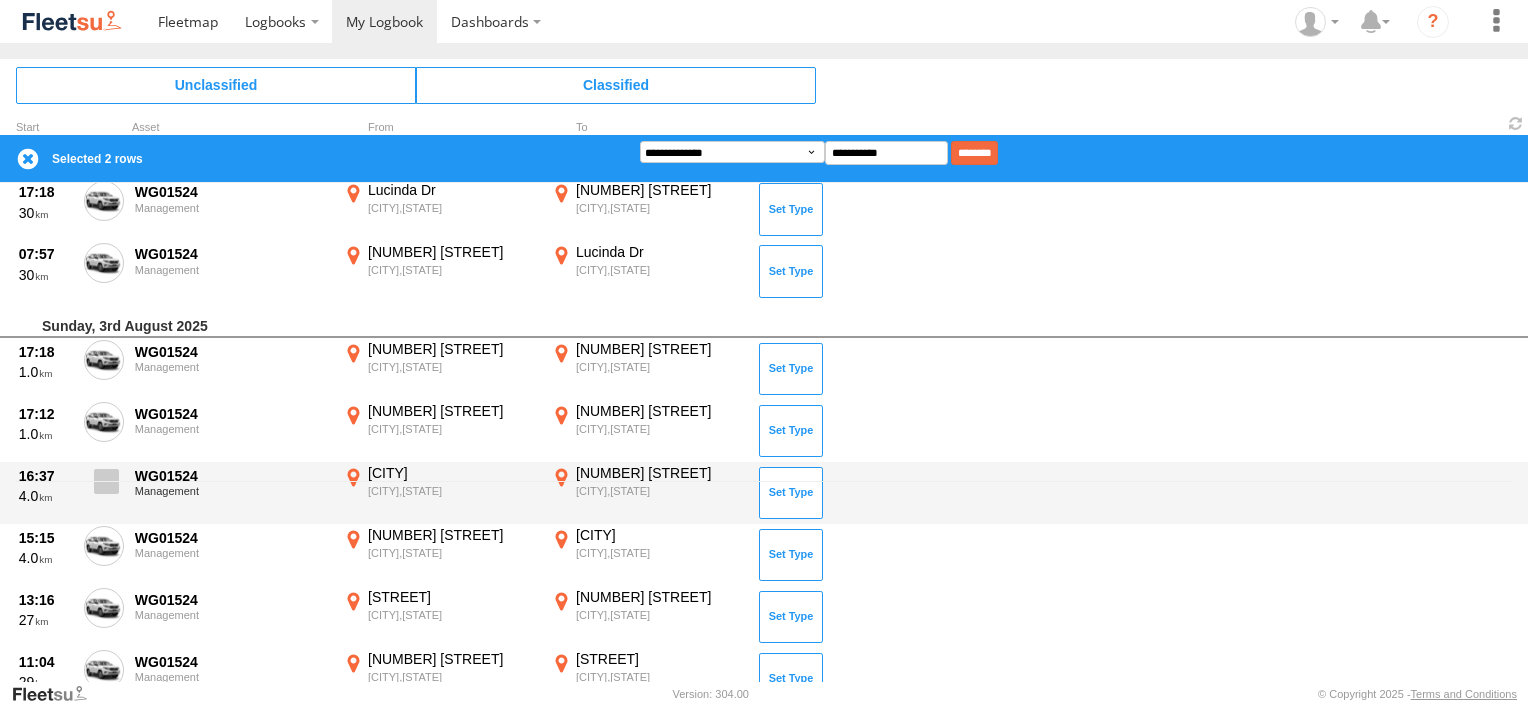 click at bounding box center [106, 481] 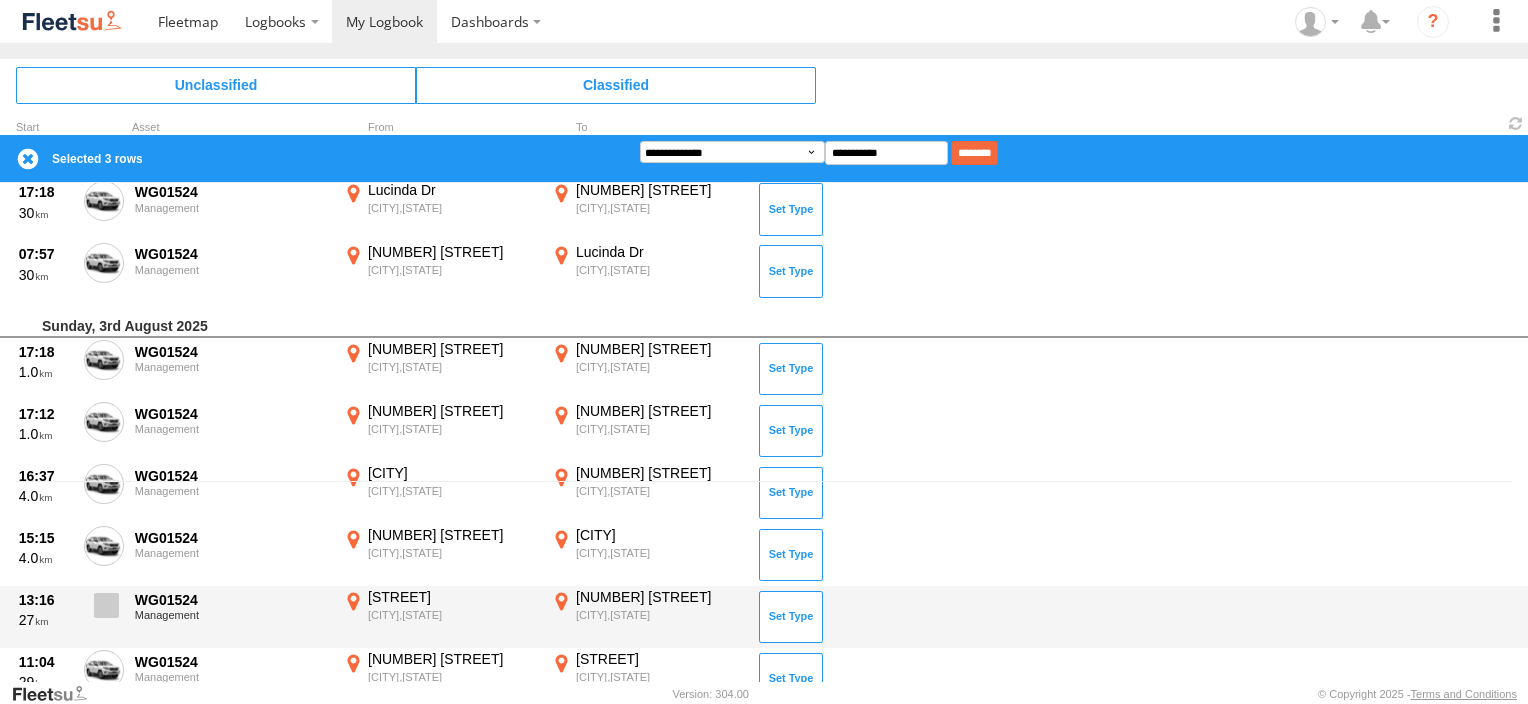 drag, startPoint x: 98, startPoint y: 544, endPoint x: 105, endPoint y: 592, distance: 48.507732 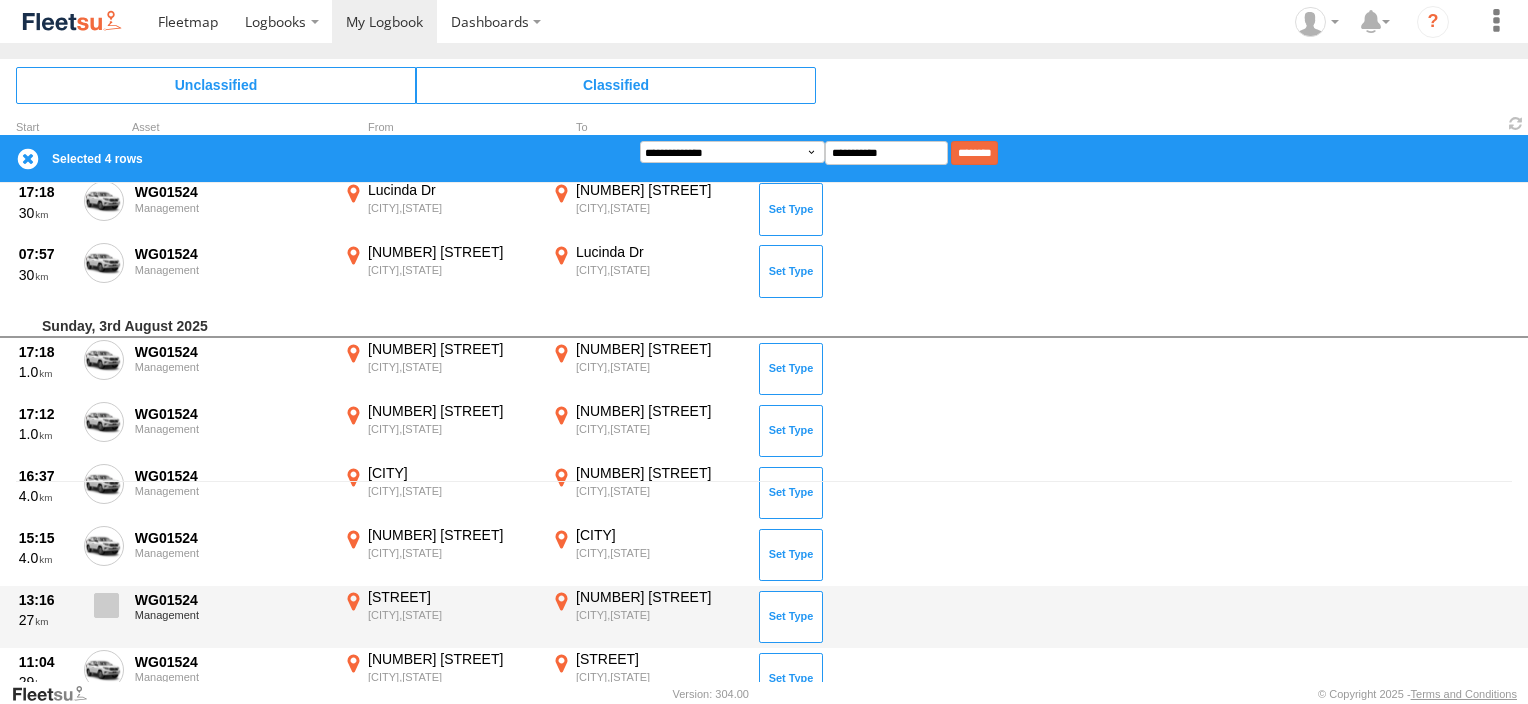 click at bounding box center (106, 605) 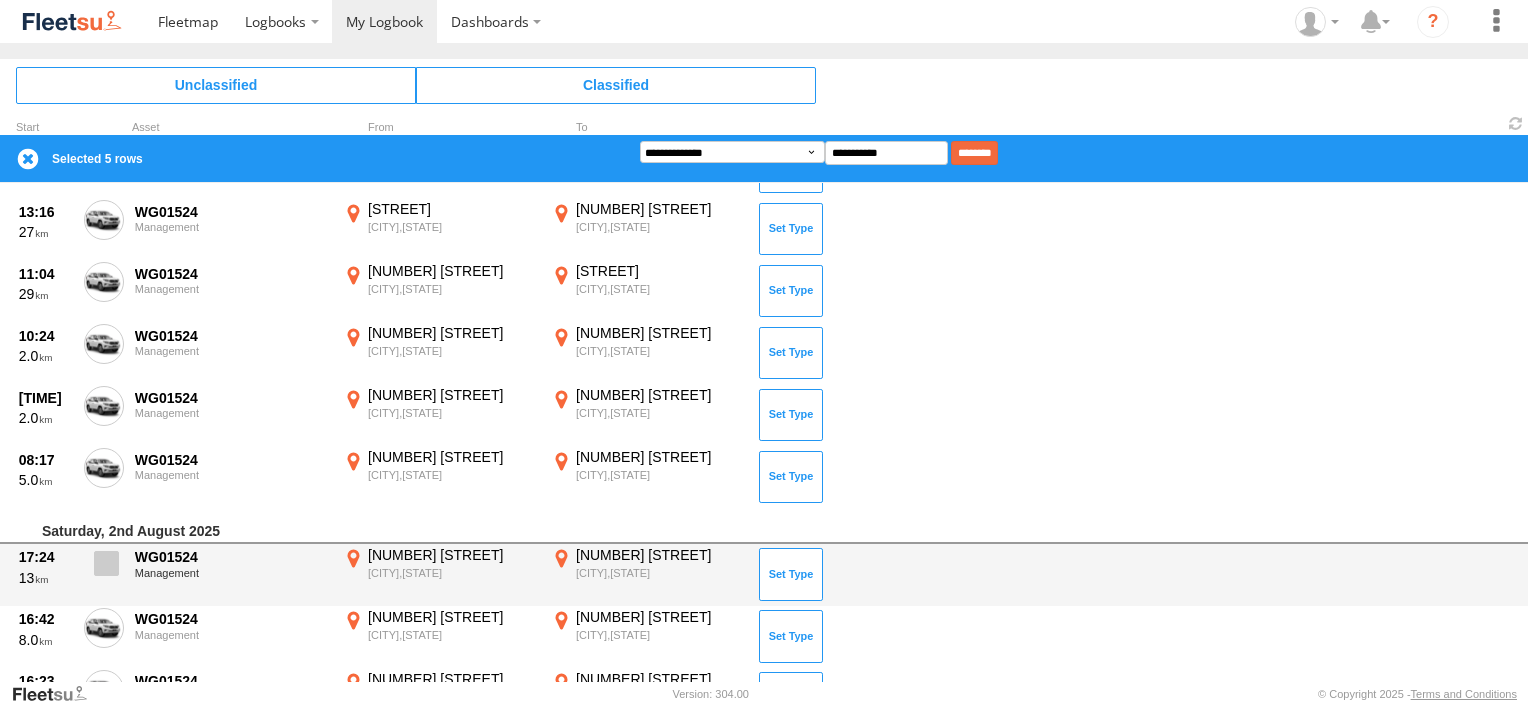 scroll, scrollTop: 600, scrollLeft: 0, axis: vertical 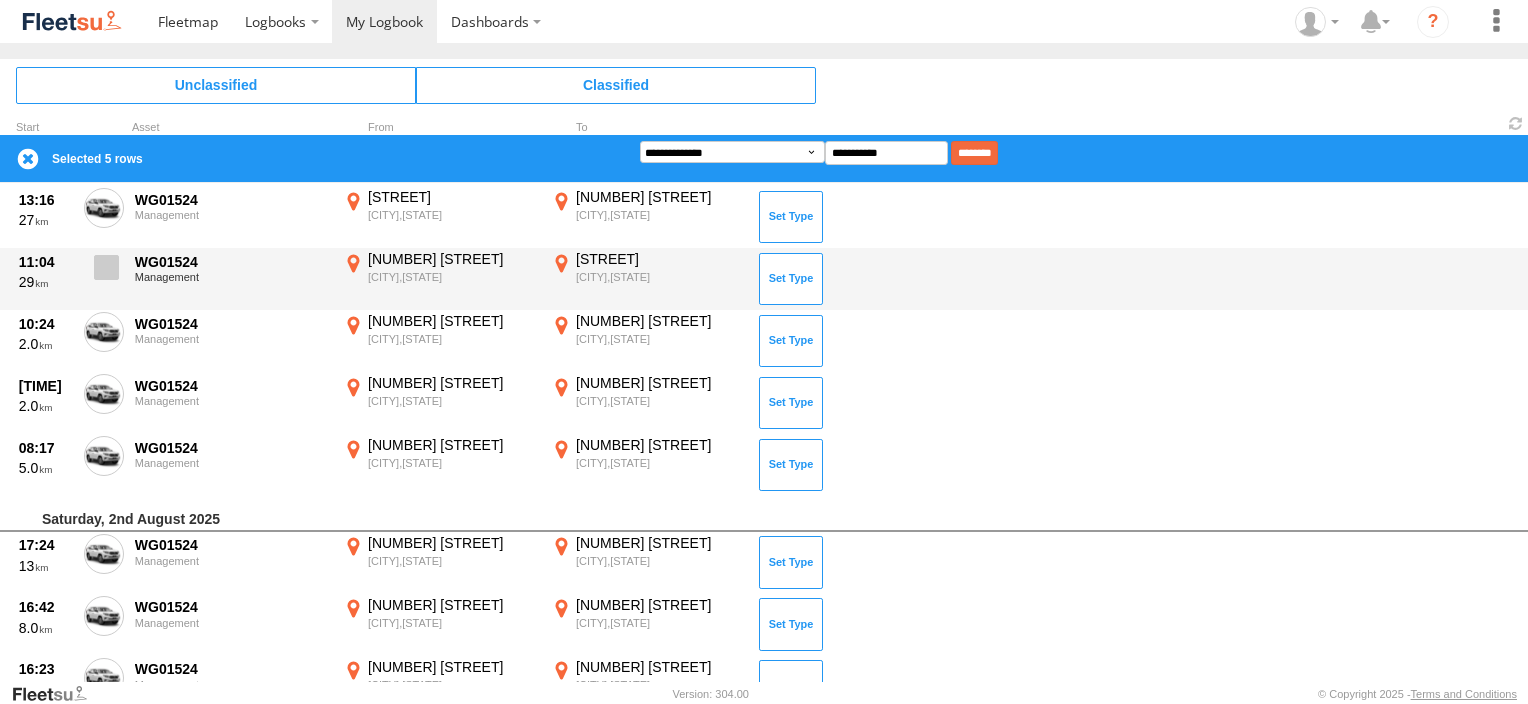 click at bounding box center [106, 267] 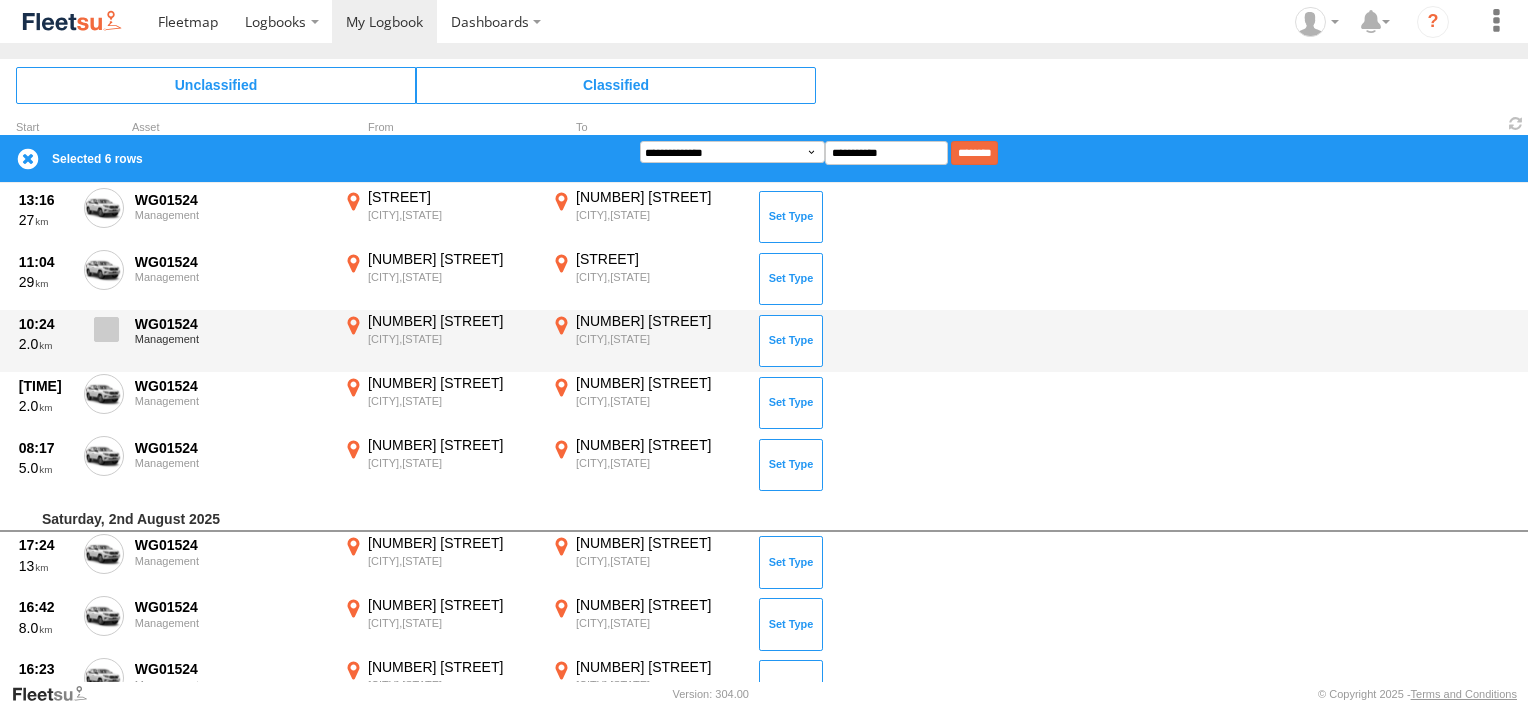 click at bounding box center (106, 329) 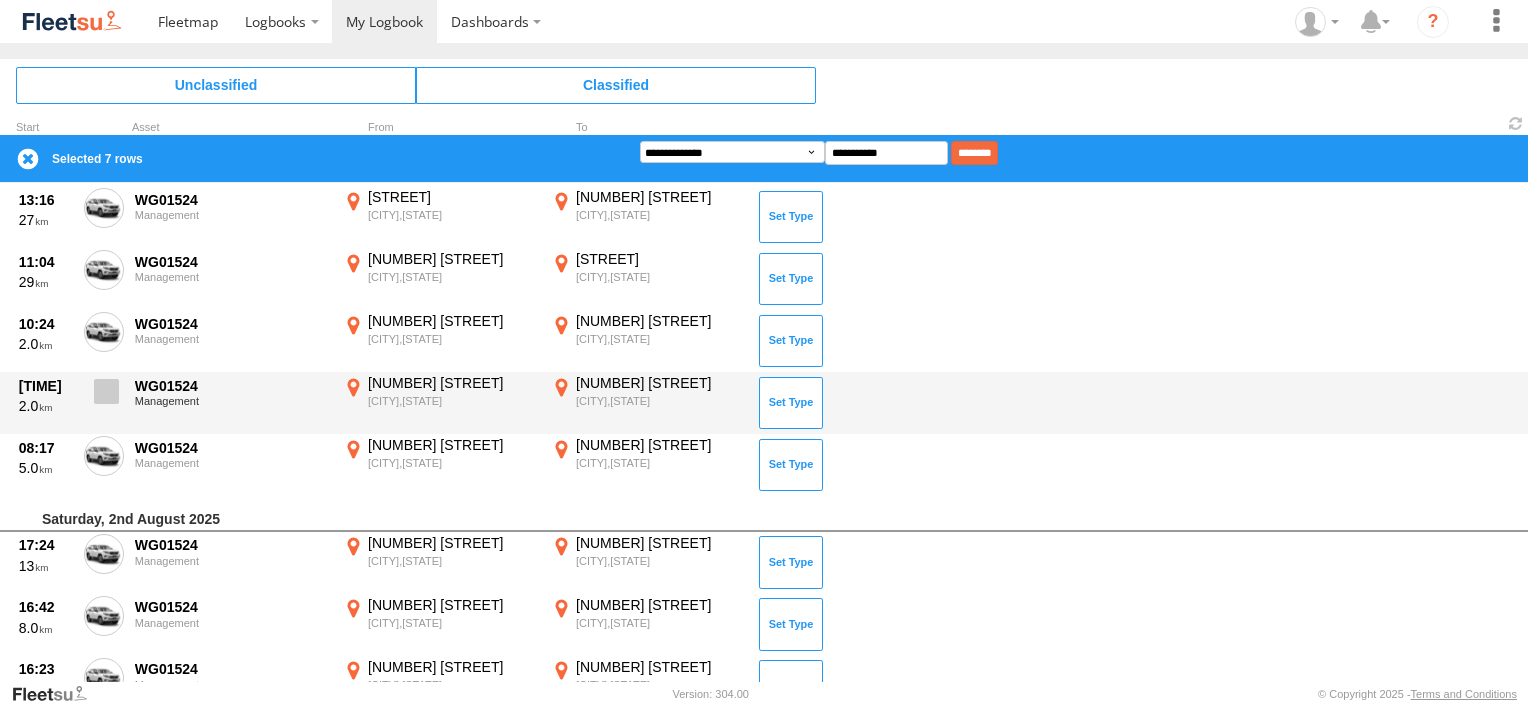drag, startPoint x: 107, startPoint y: 380, endPoint x: 108, endPoint y: 416, distance: 36.013885 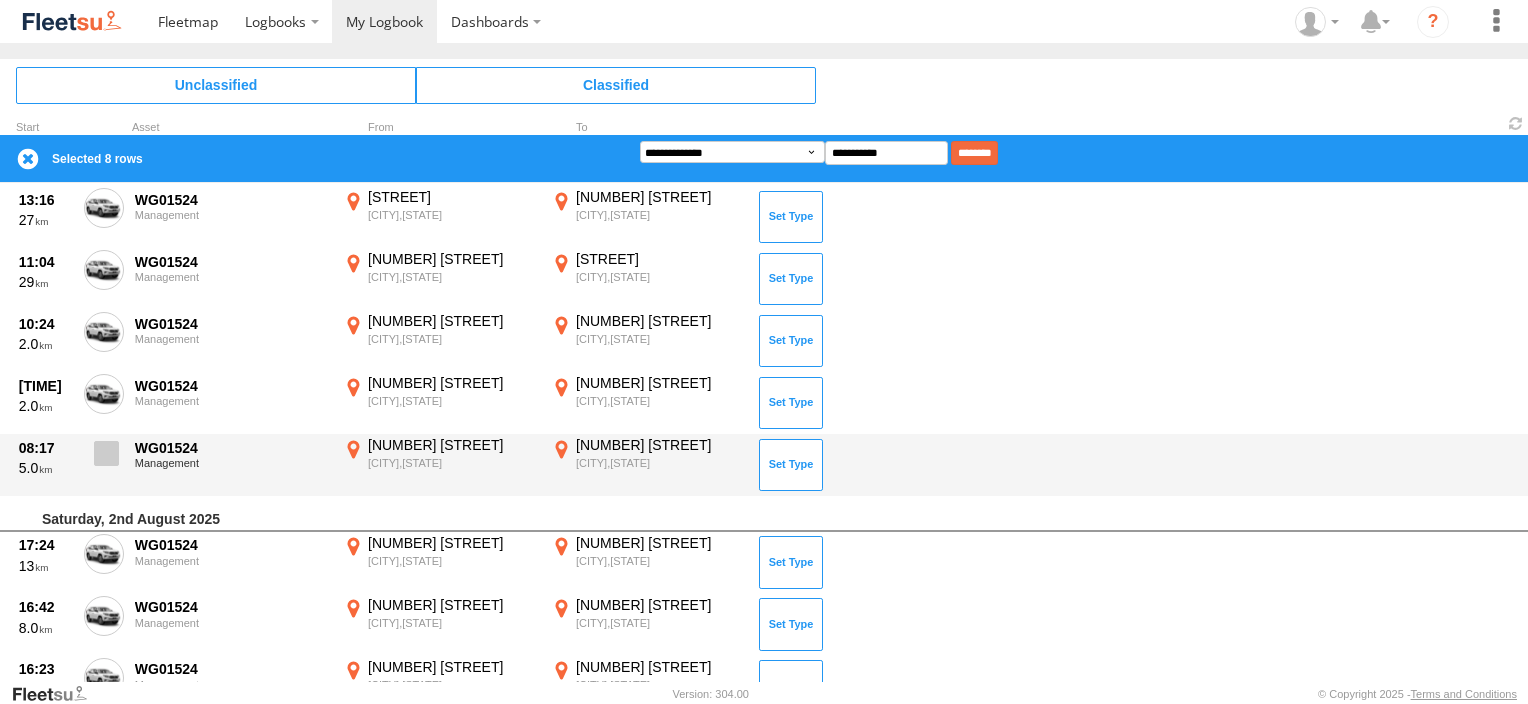 click at bounding box center [104, 459] 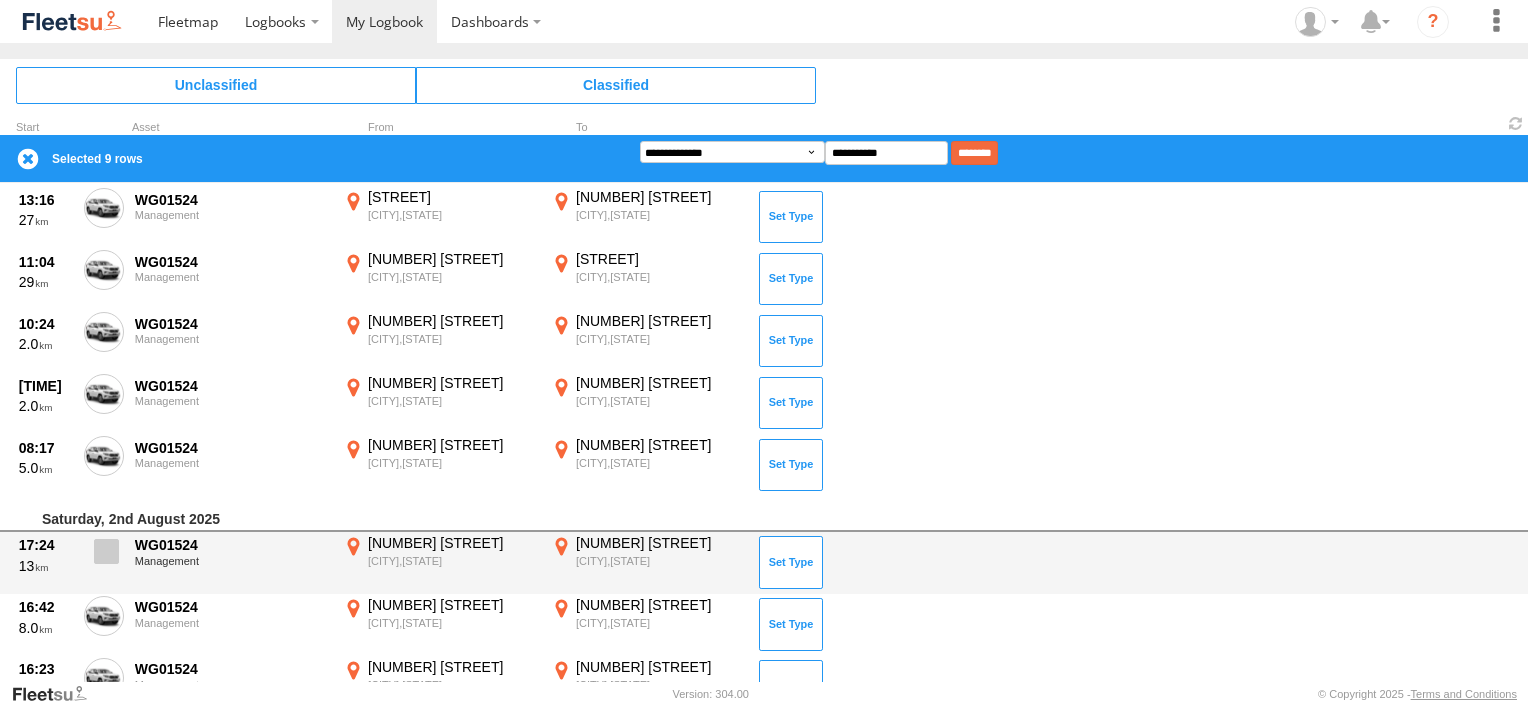 click at bounding box center [106, 551] 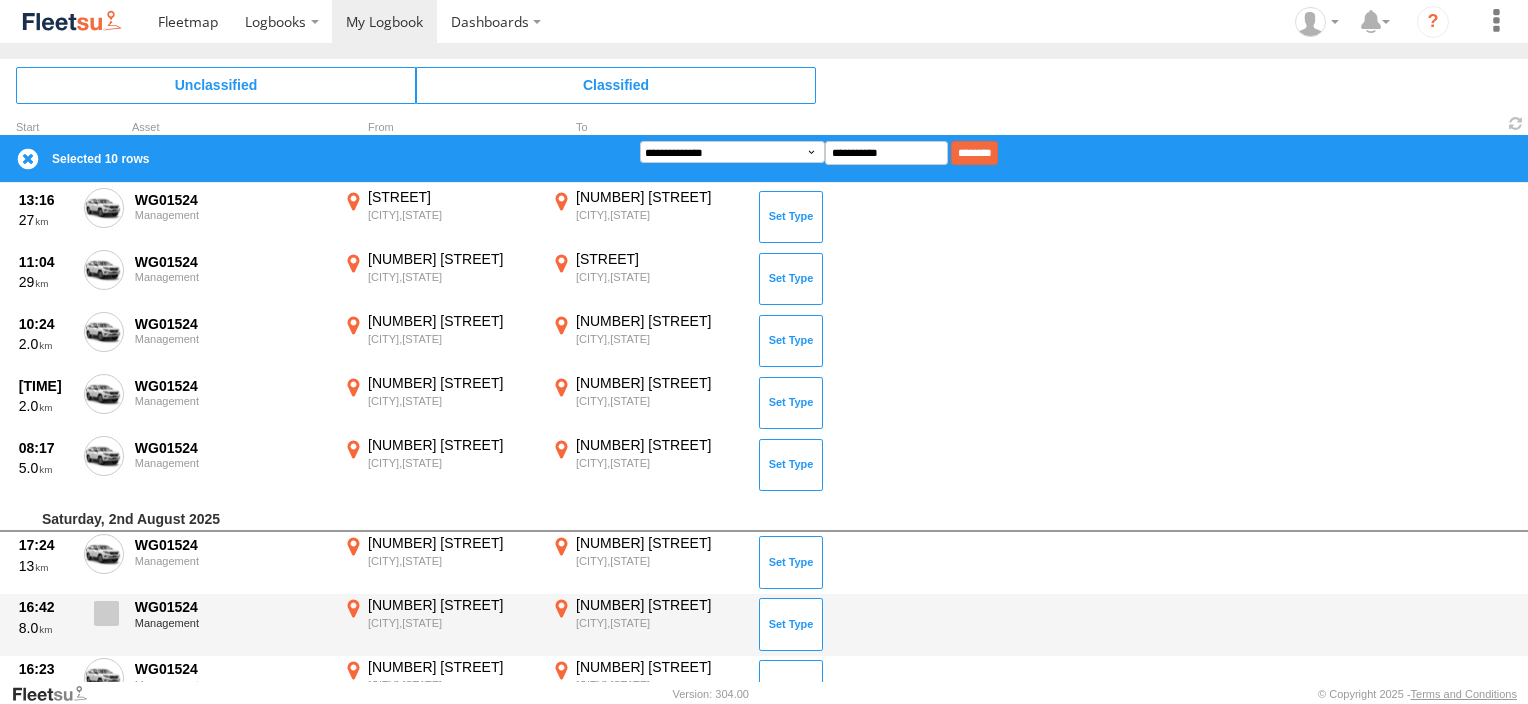 click at bounding box center (106, 613) 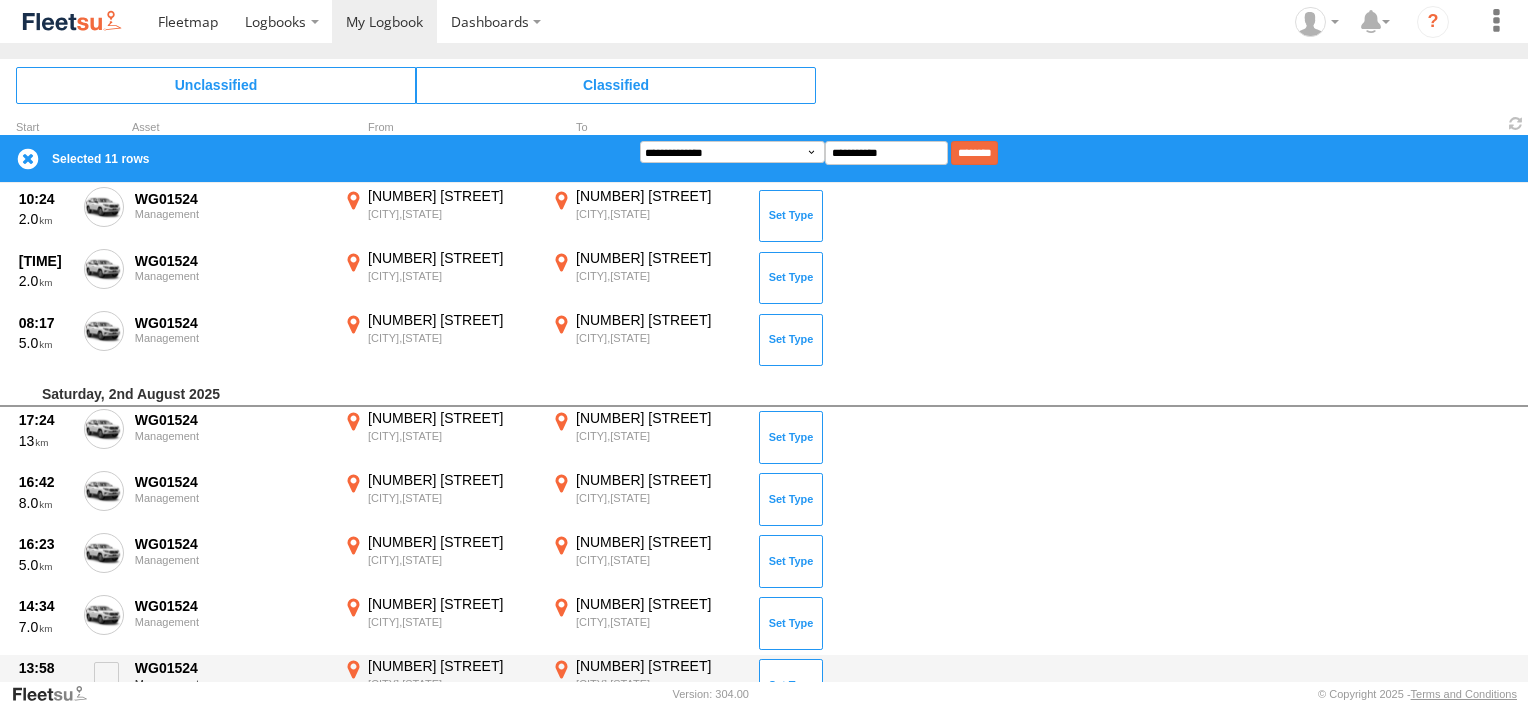 scroll, scrollTop: 1000, scrollLeft: 0, axis: vertical 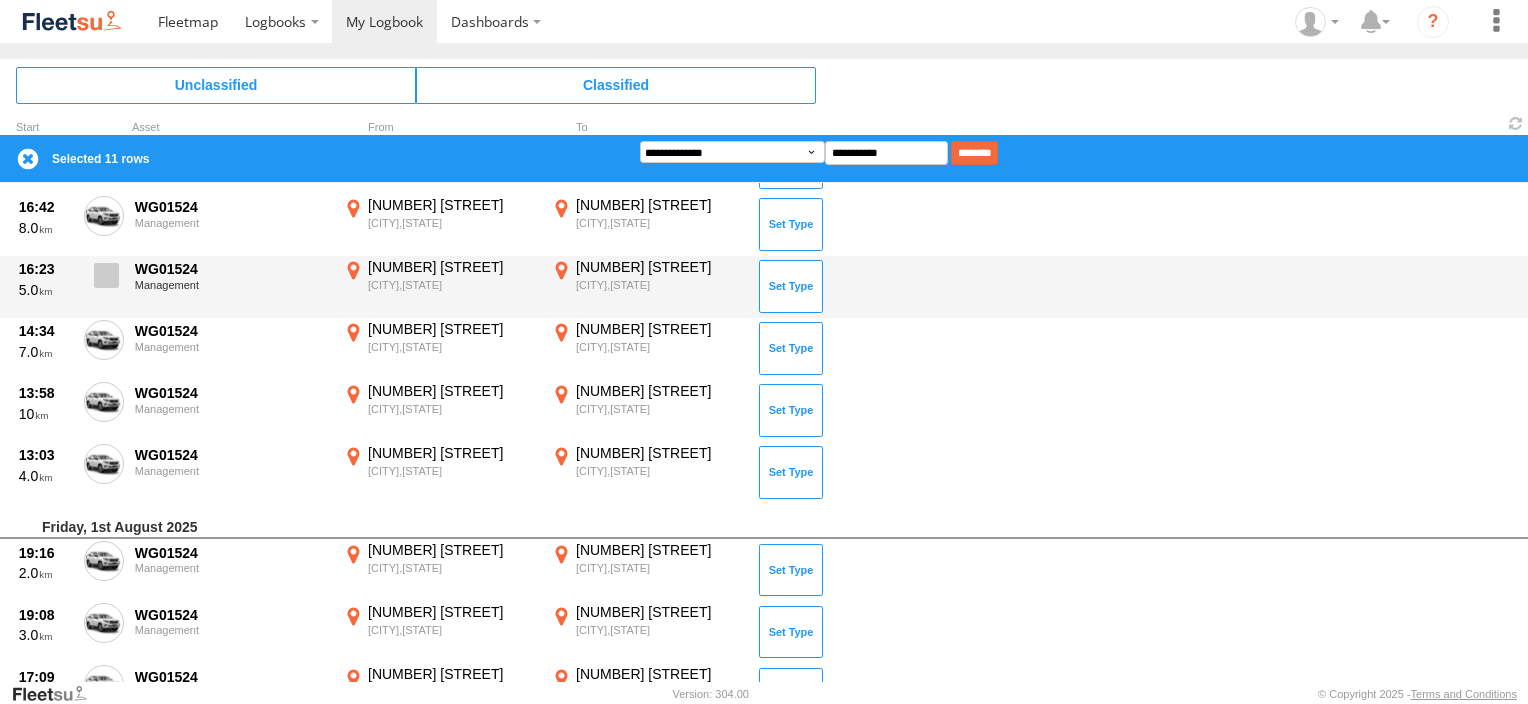 click at bounding box center (106, 275) 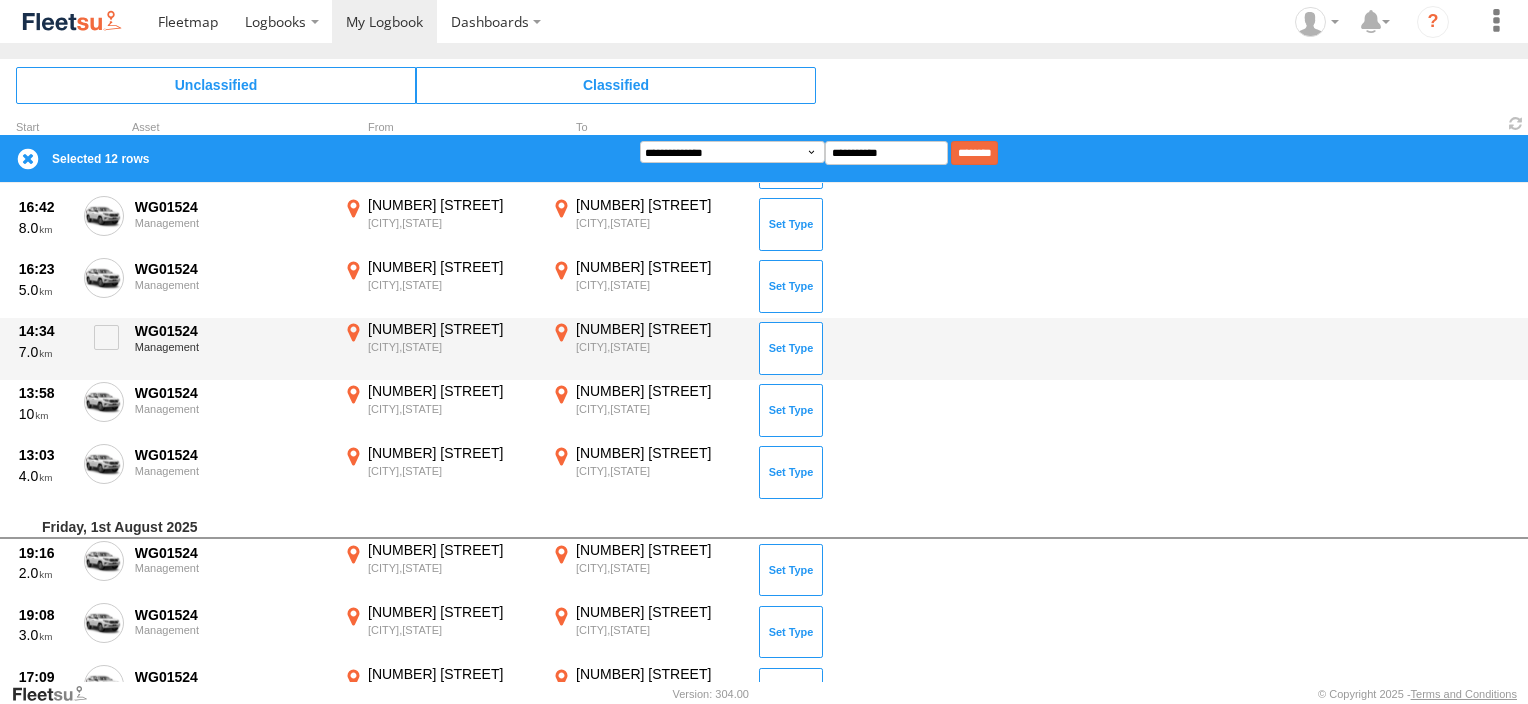 drag, startPoint x: 101, startPoint y: 337, endPoint x: 104, endPoint y: 364, distance: 27.166155 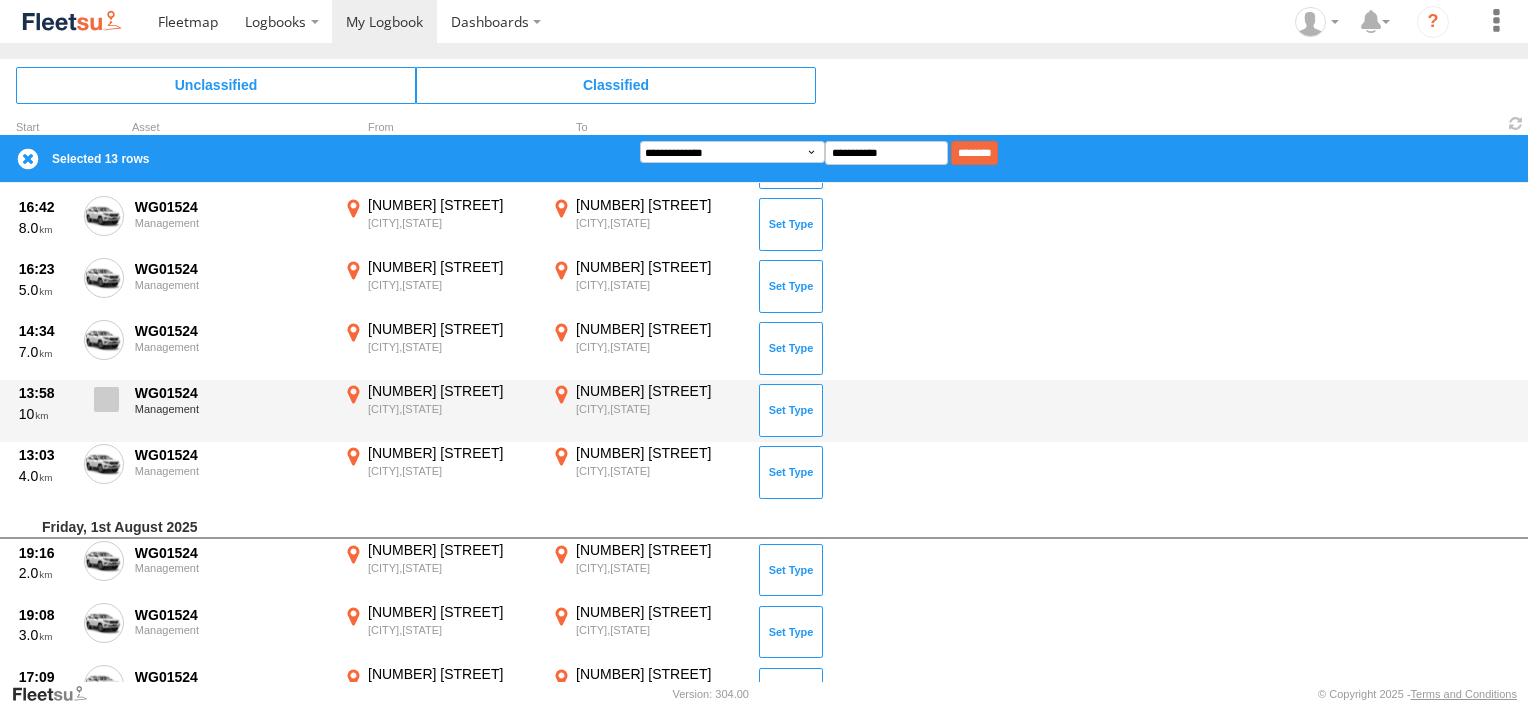 drag, startPoint x: 104, startPoint y: 395, endPoint x: 104, endPoint y: 424, distance: 29 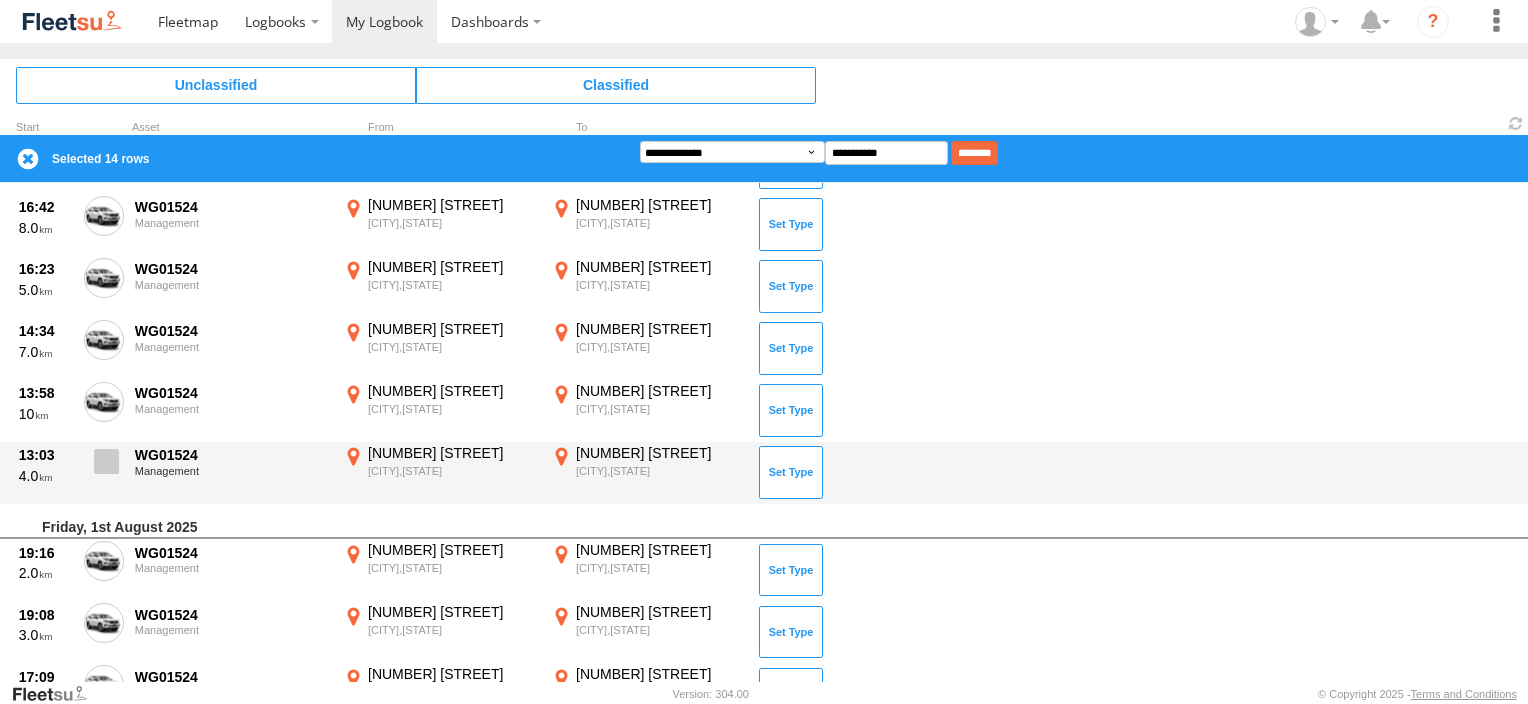 click at bounding box center [106, 461] 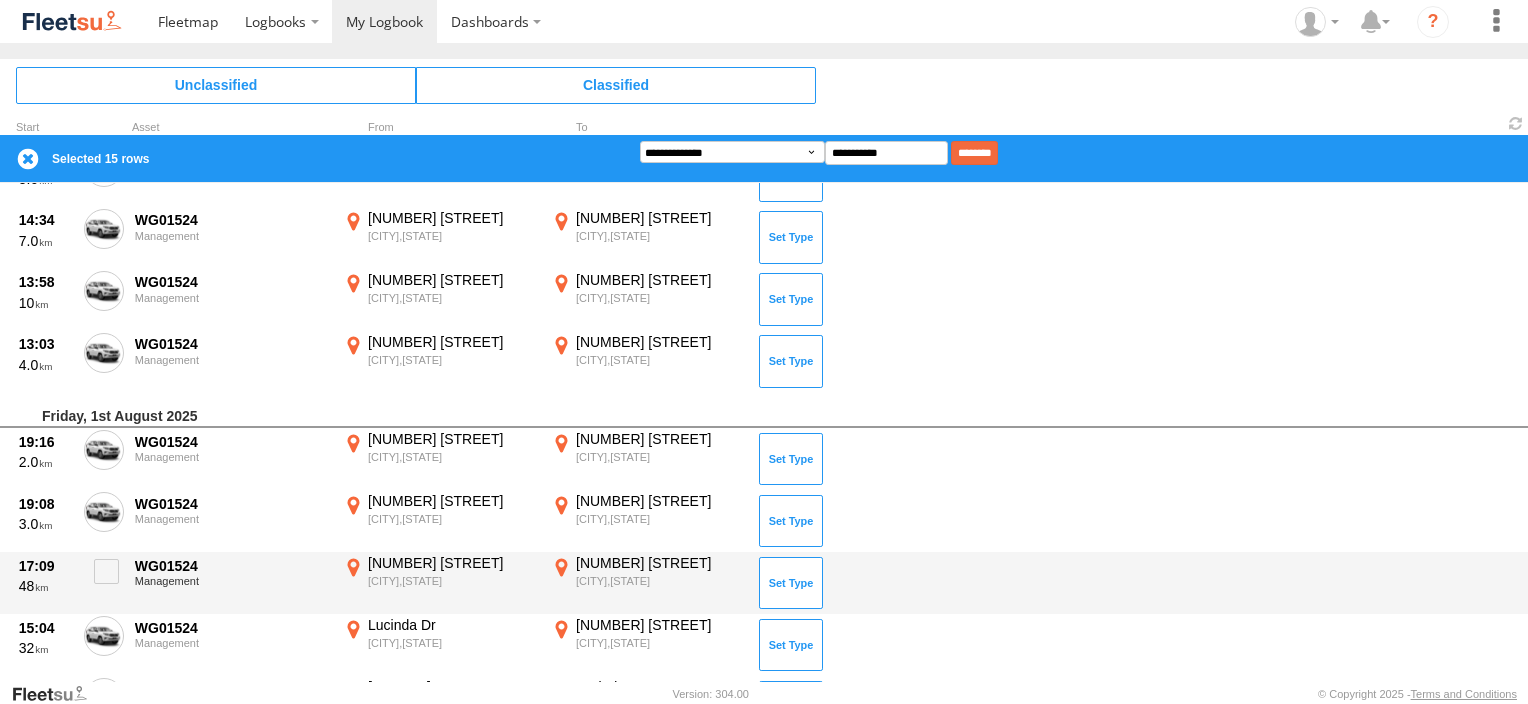 scroll, scrollTop: 1300, scrollLeft: 0, axis: vertical 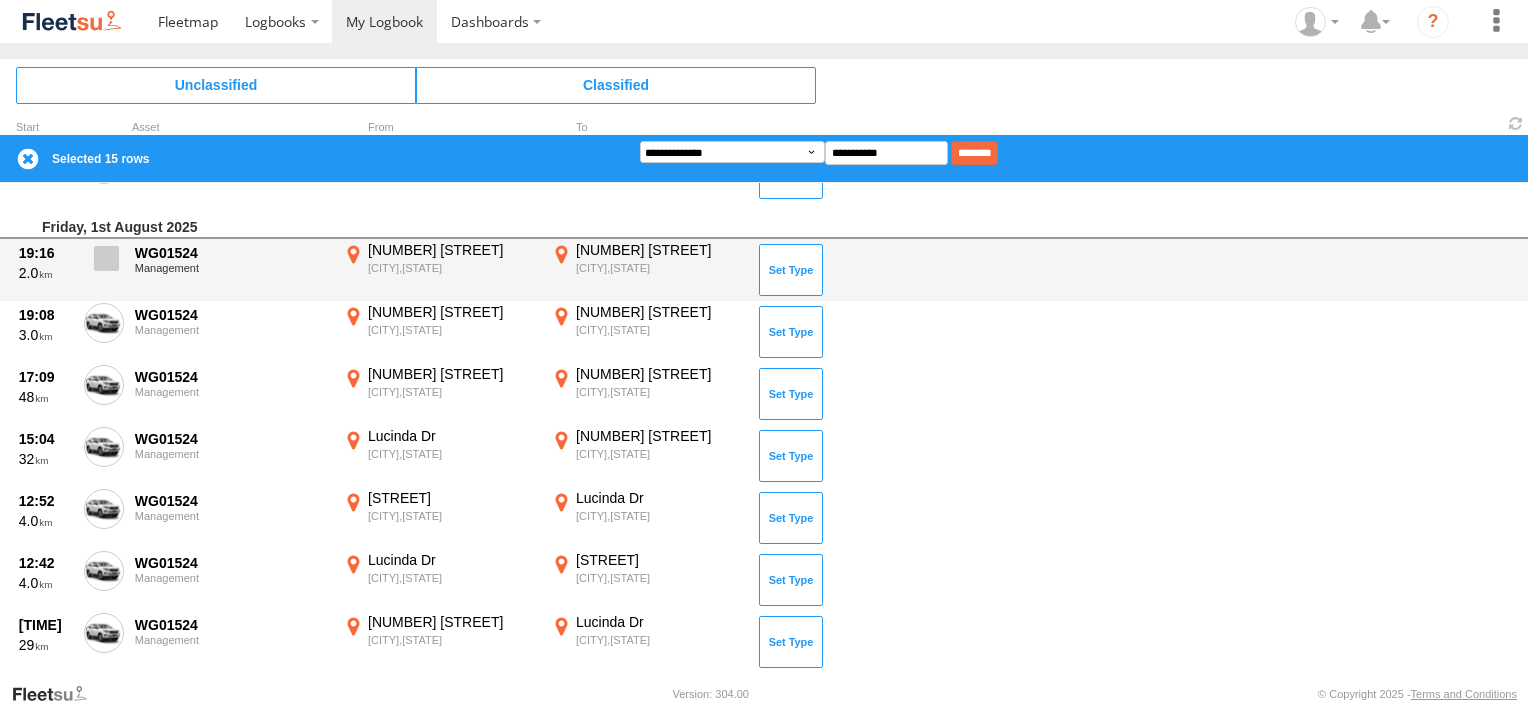 click at bounding box center (106, 258) 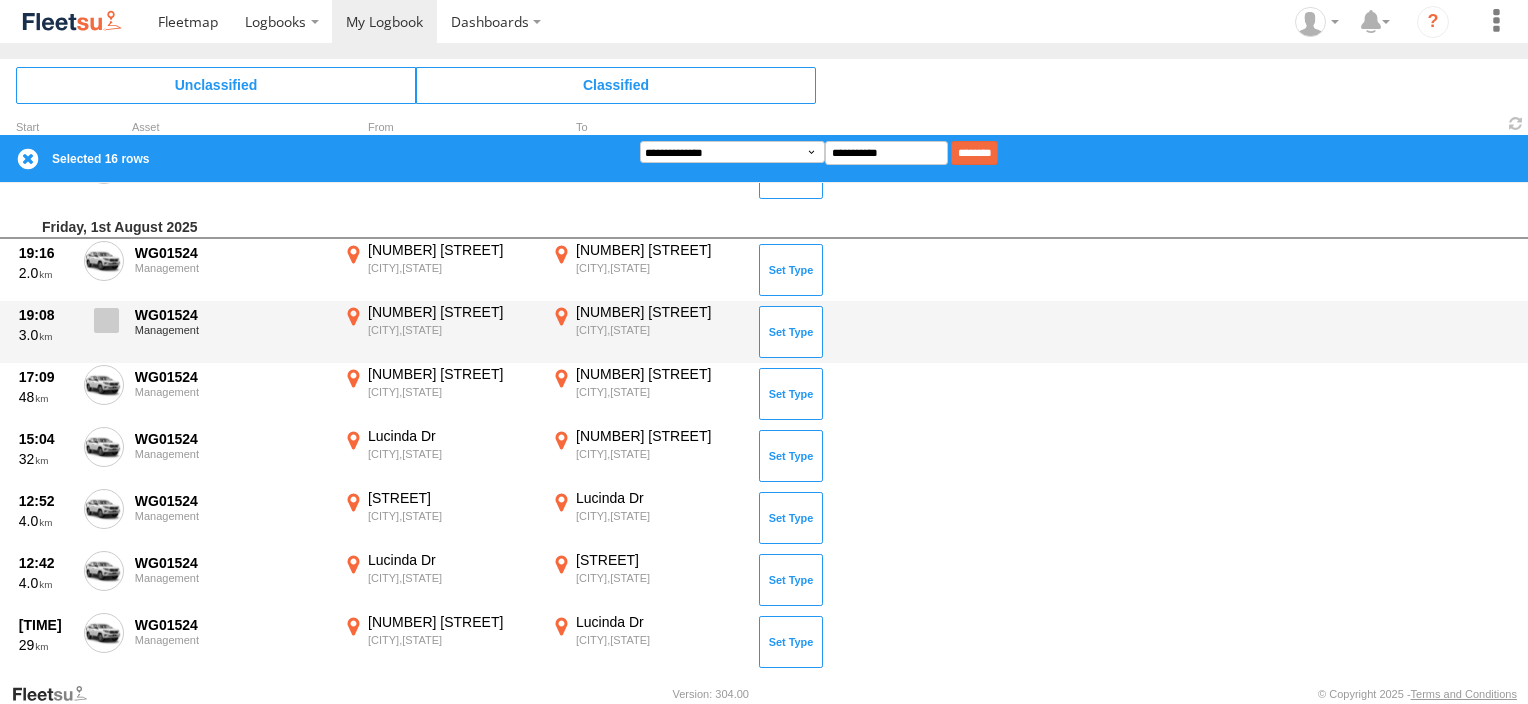 click at bounding box center [106, 320] 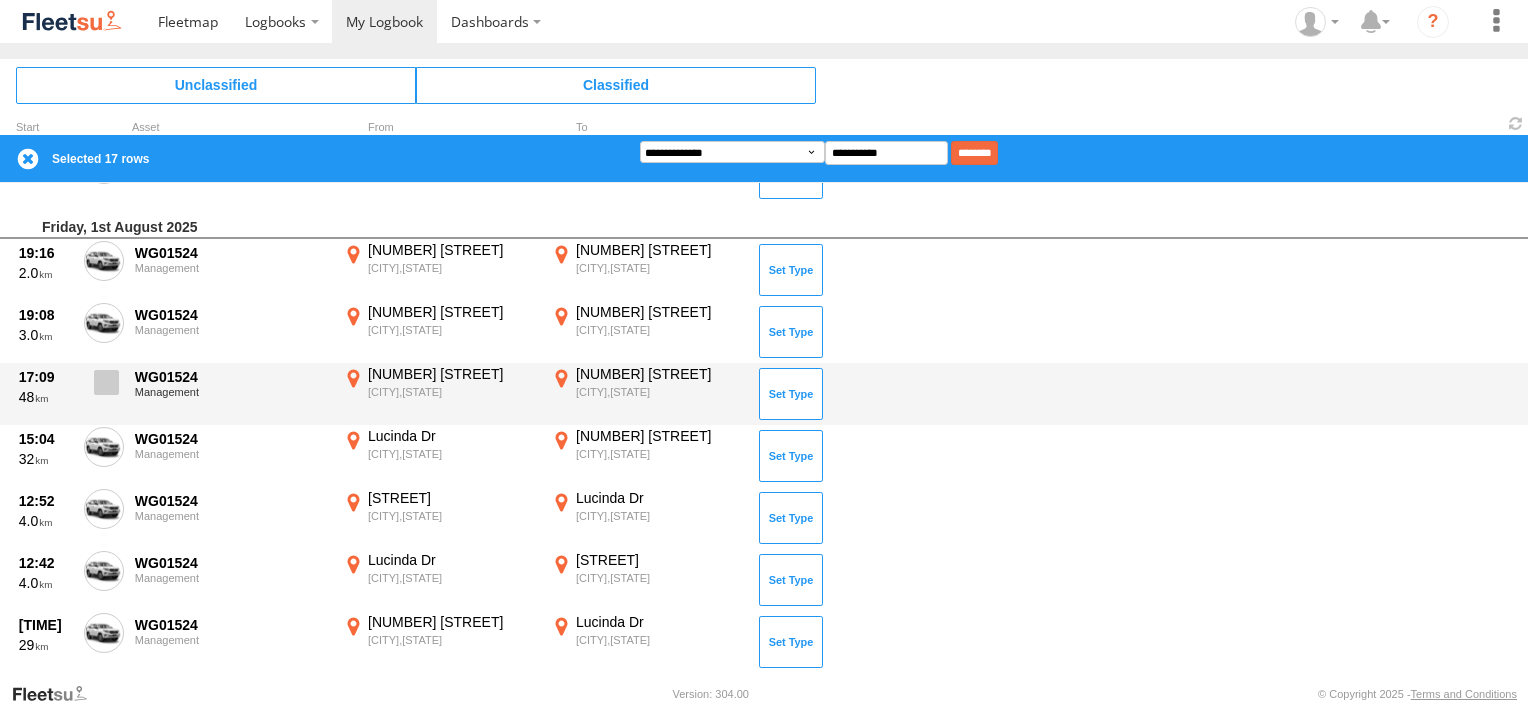 click at bounding box center [106, 382] 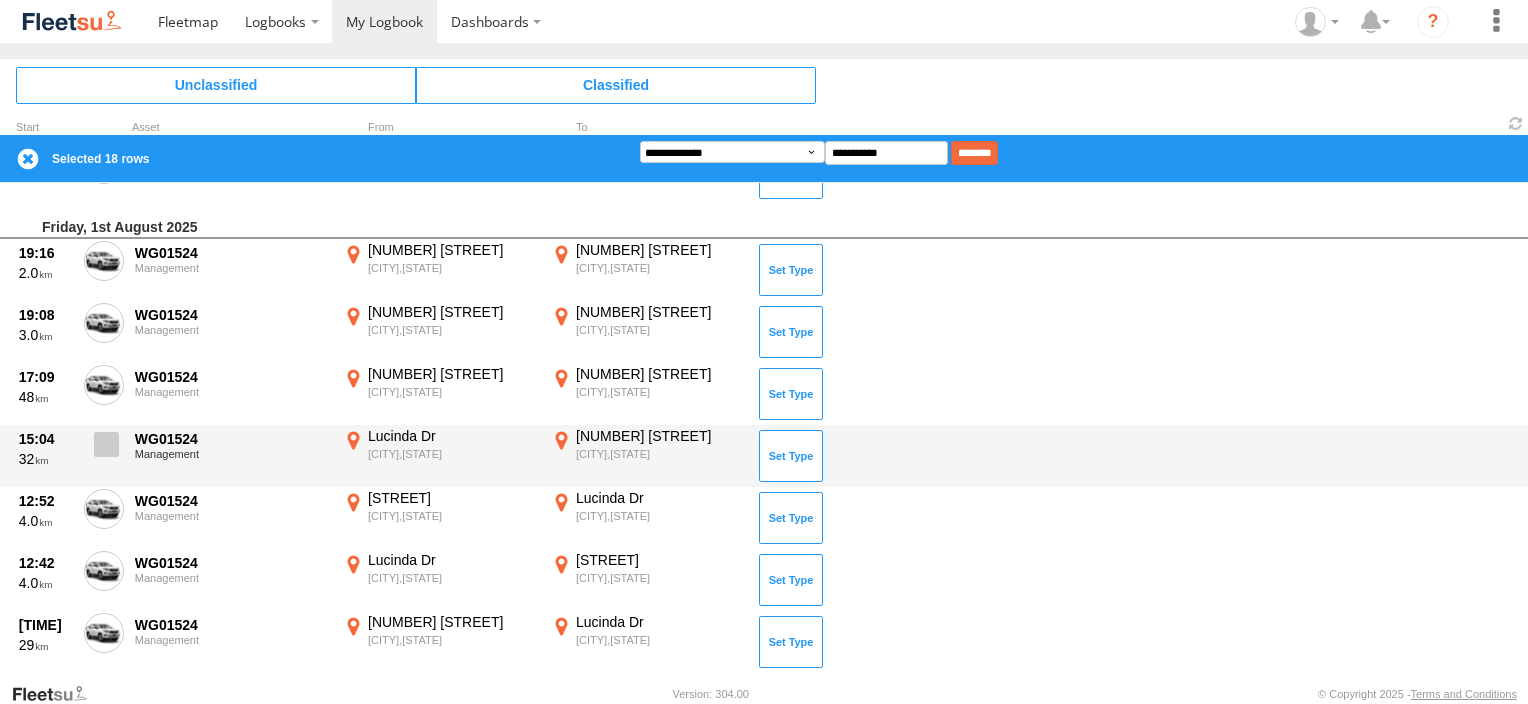 click at bounding box center (106, 444) 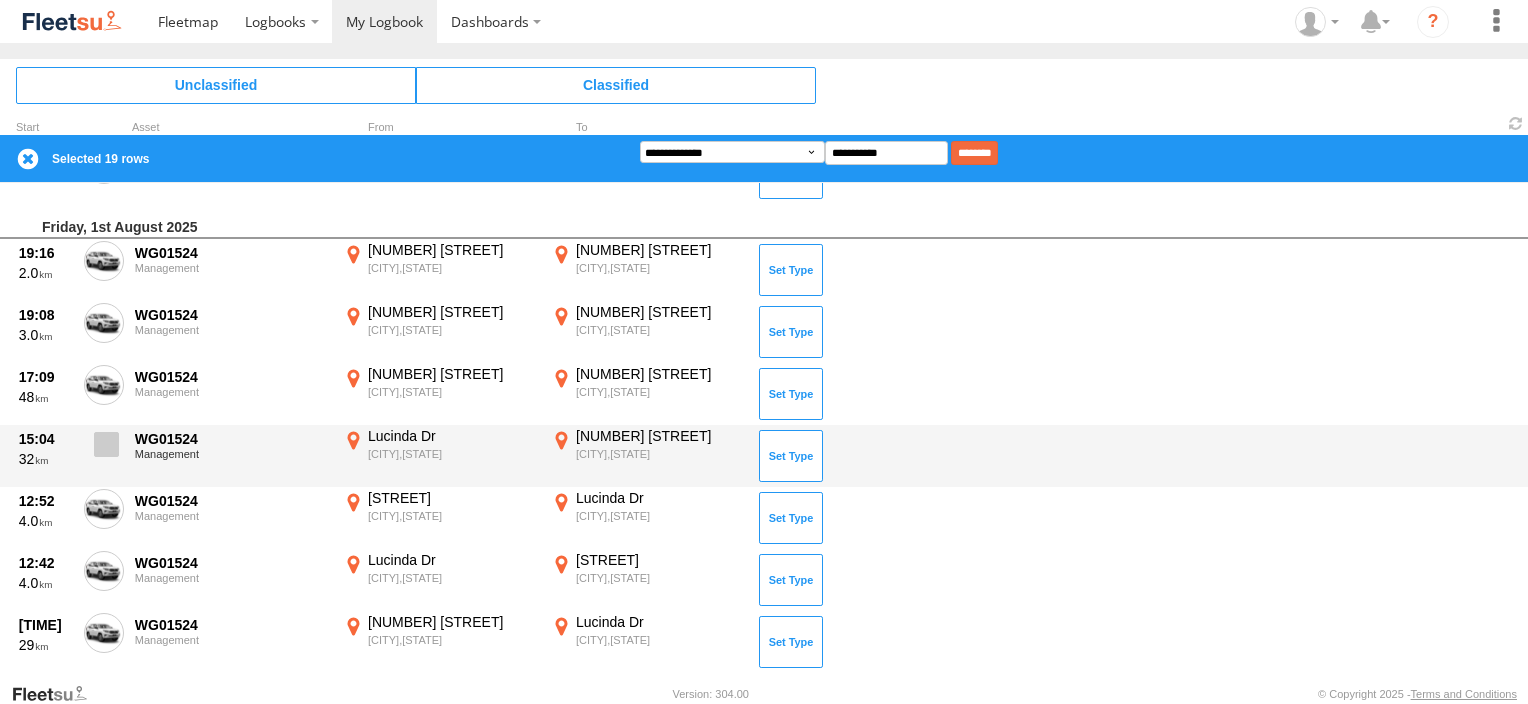click at bounding box center [106, 444] 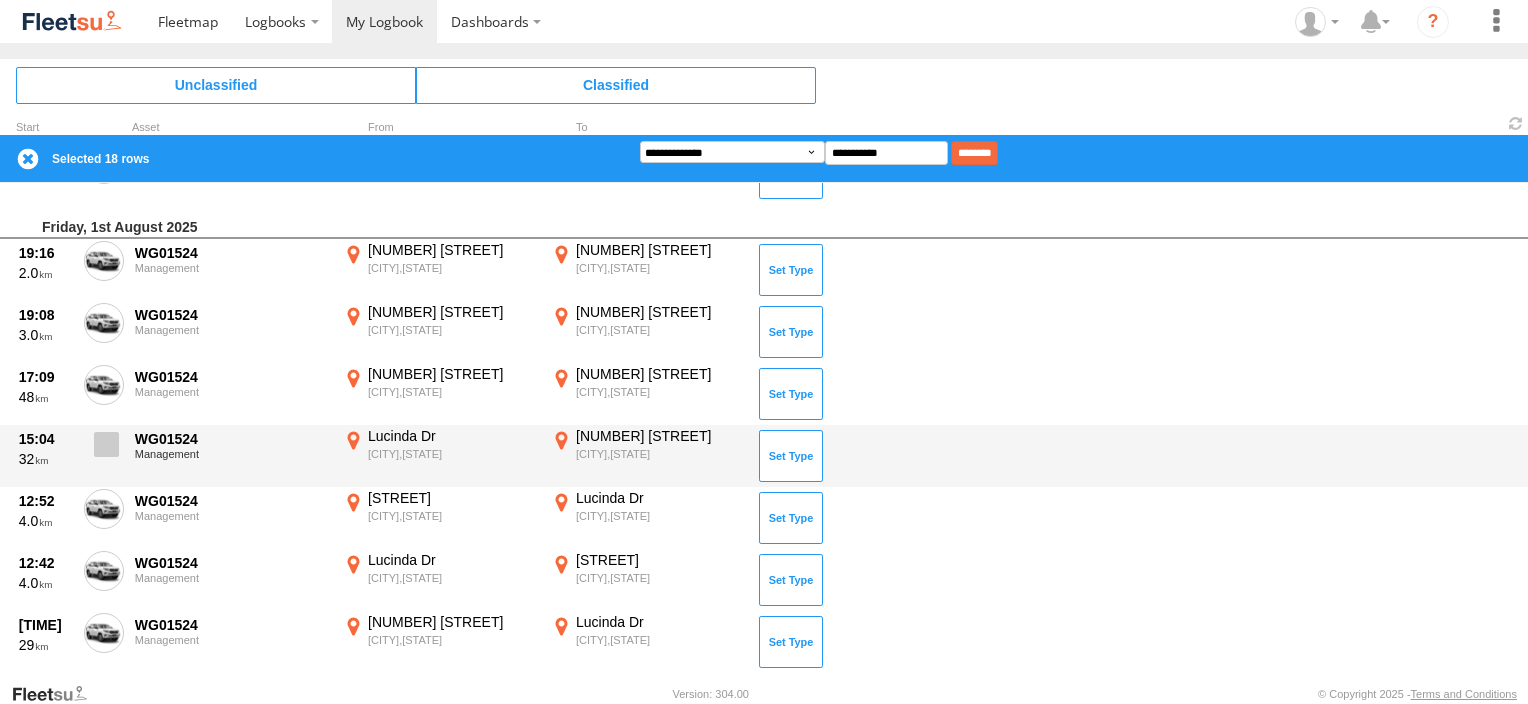 scroll, scrollTop: 1600, scrollLeft: 0, axis: vertical 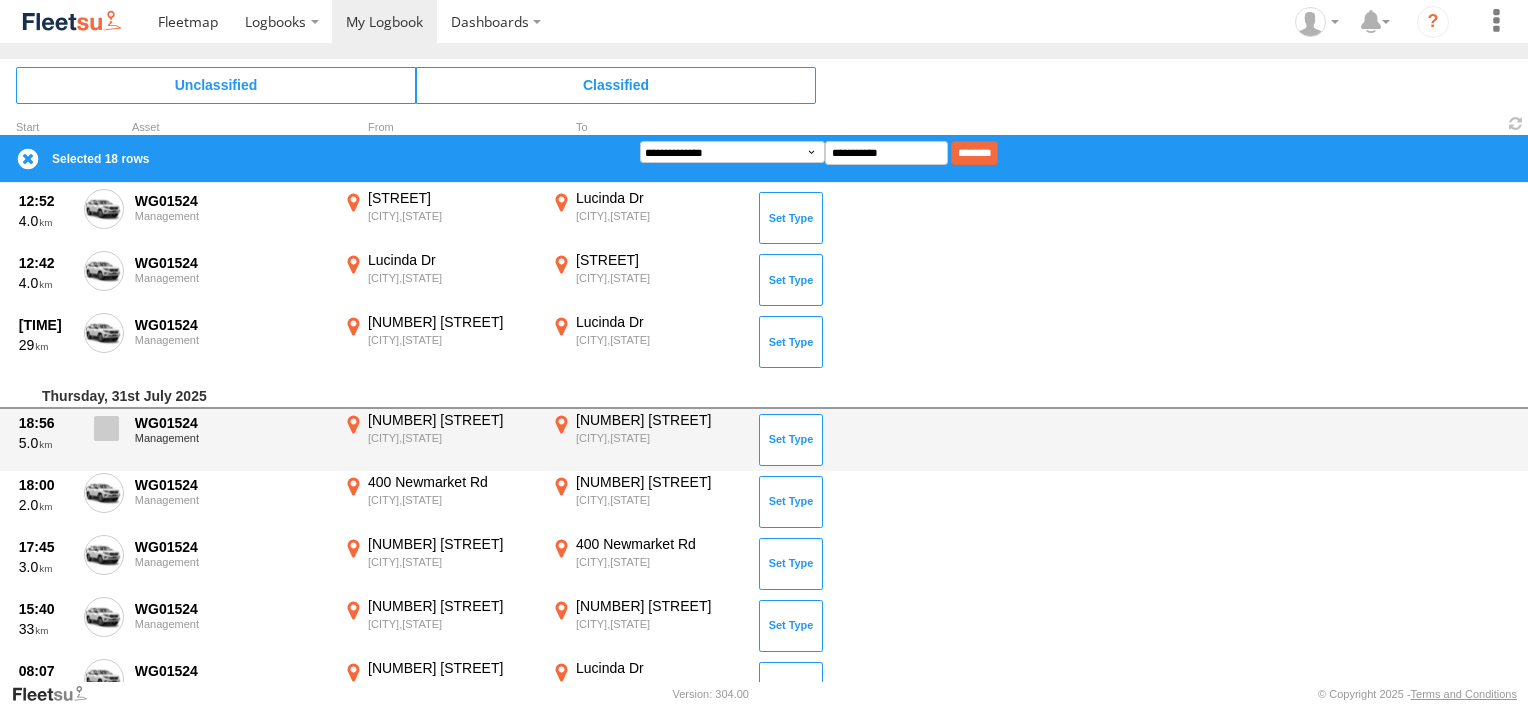 click at bounding box center [106, 428] 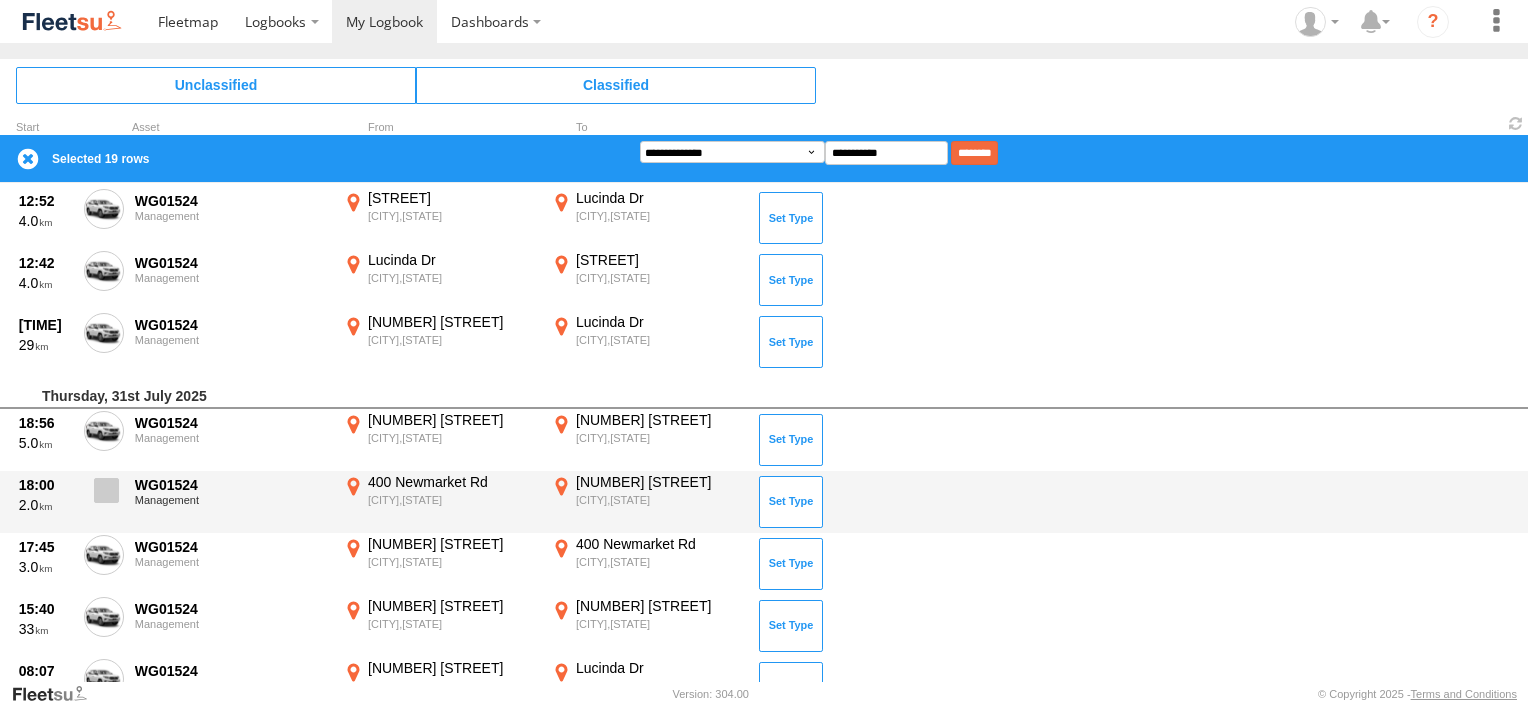 click at bounding box center (106, 490) 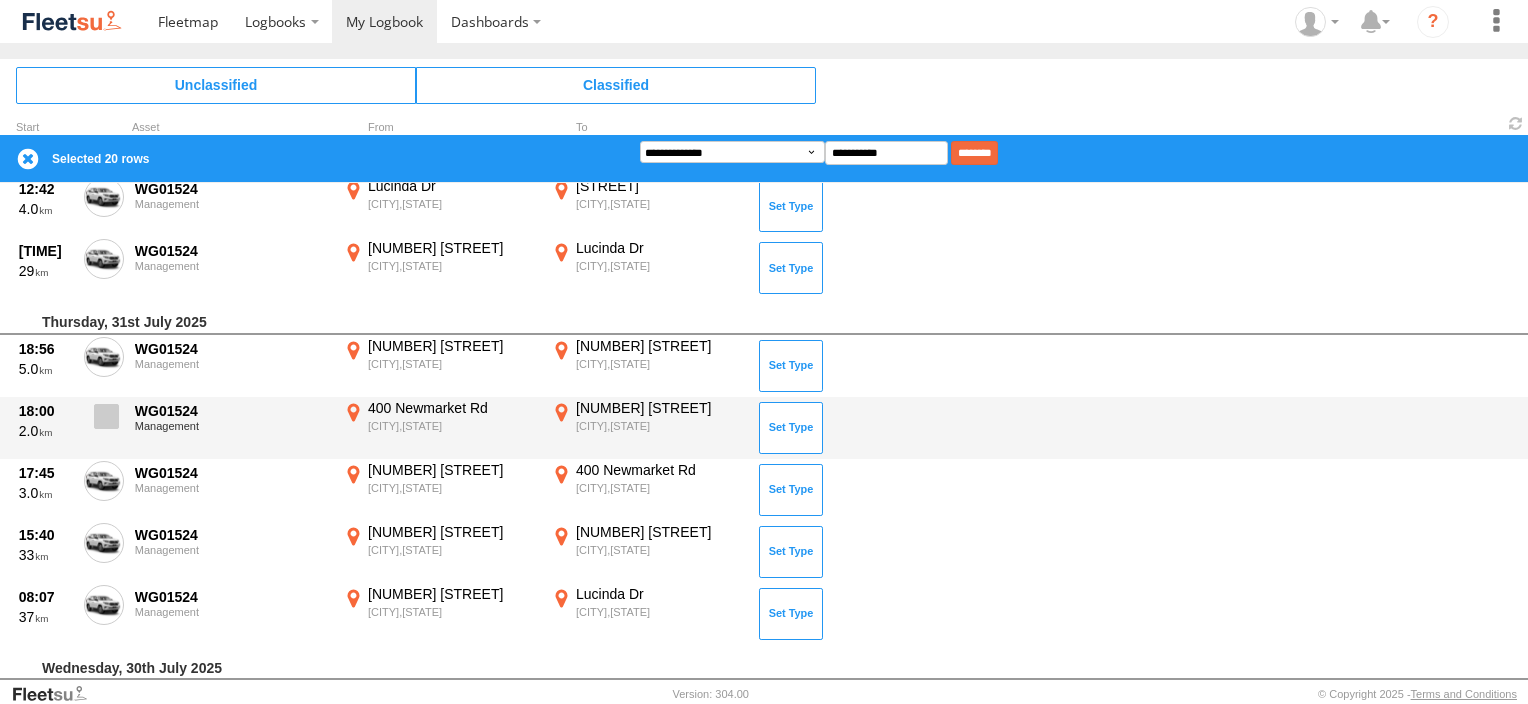 scroll, scrollTop: 1800, scrollLeft: 0, axis: vertical 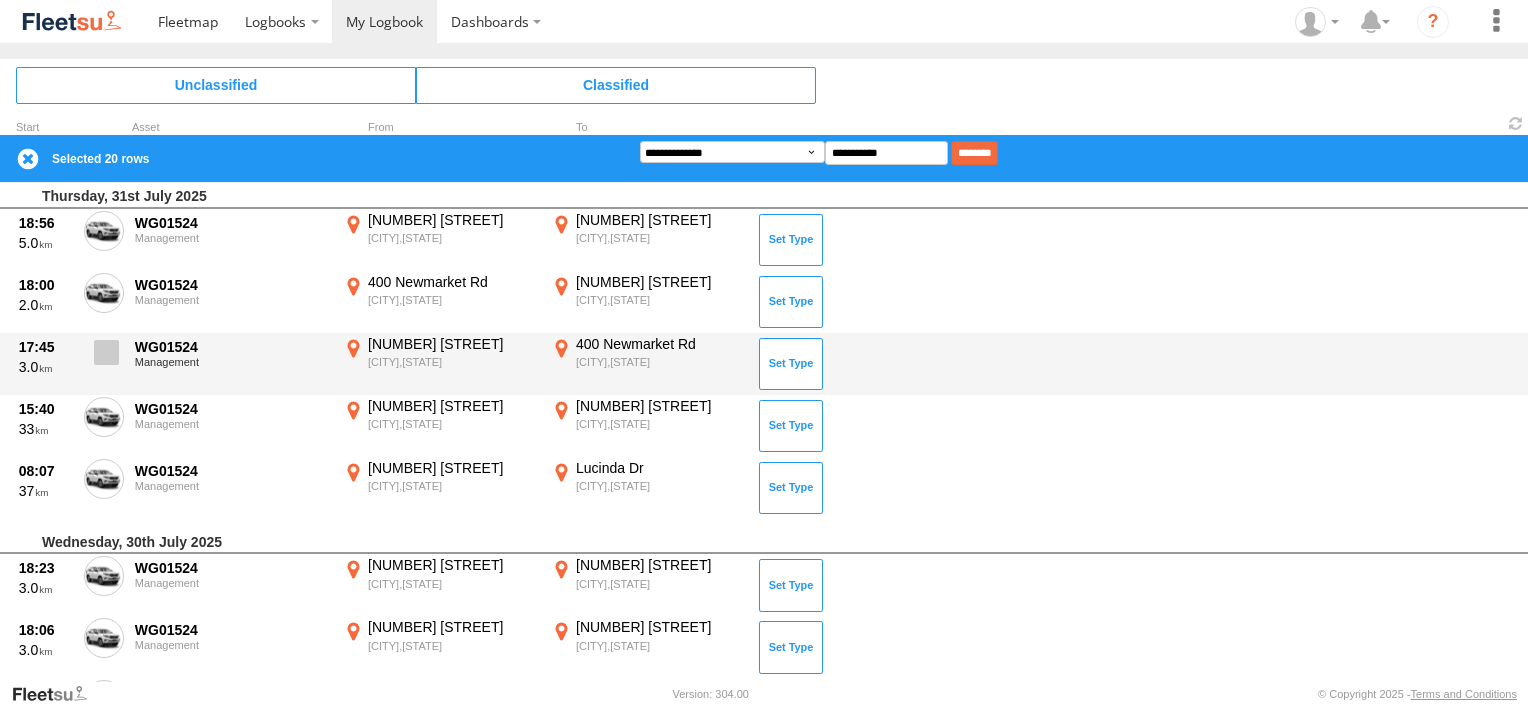 click at bounding box center (106, 352) 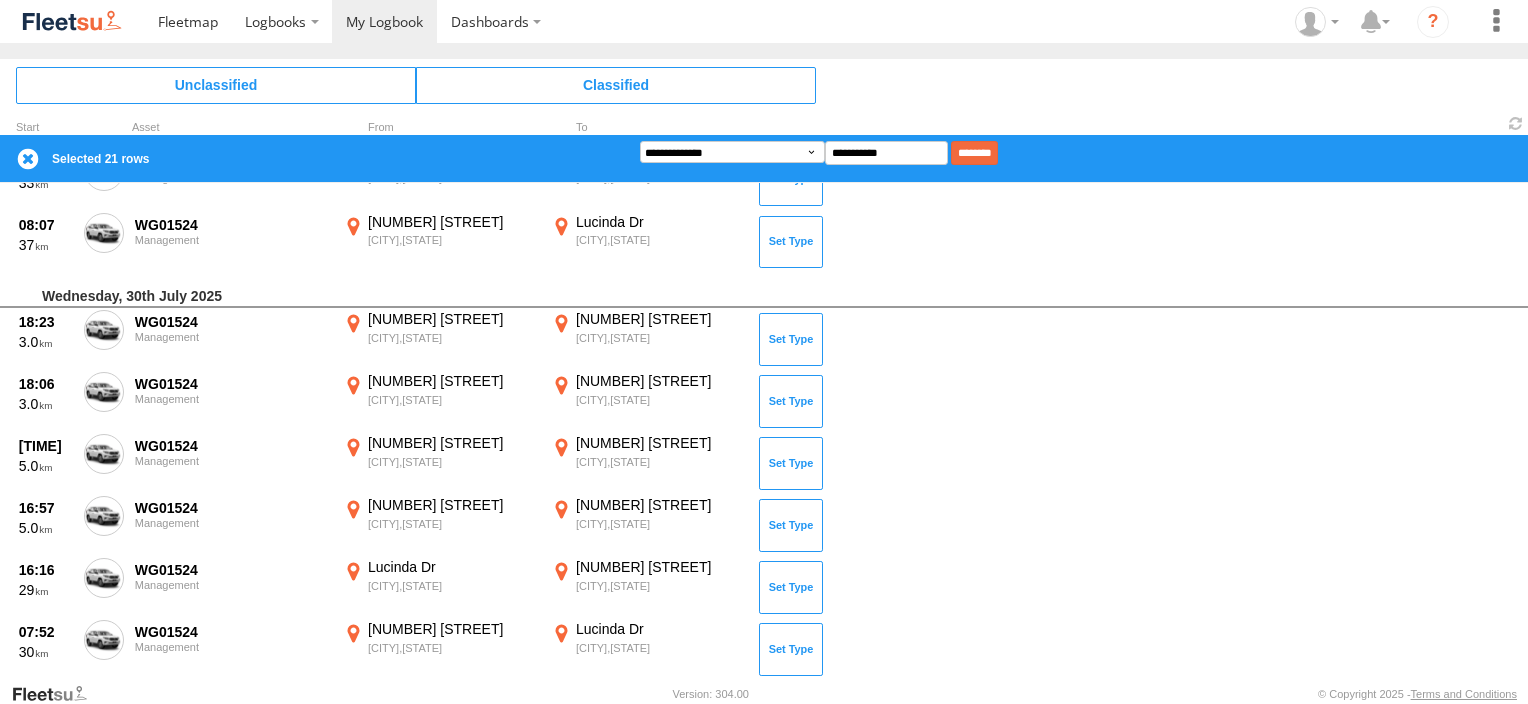 scroll, scrollTop: 2100, scrollLeft: 0, axis: vertical 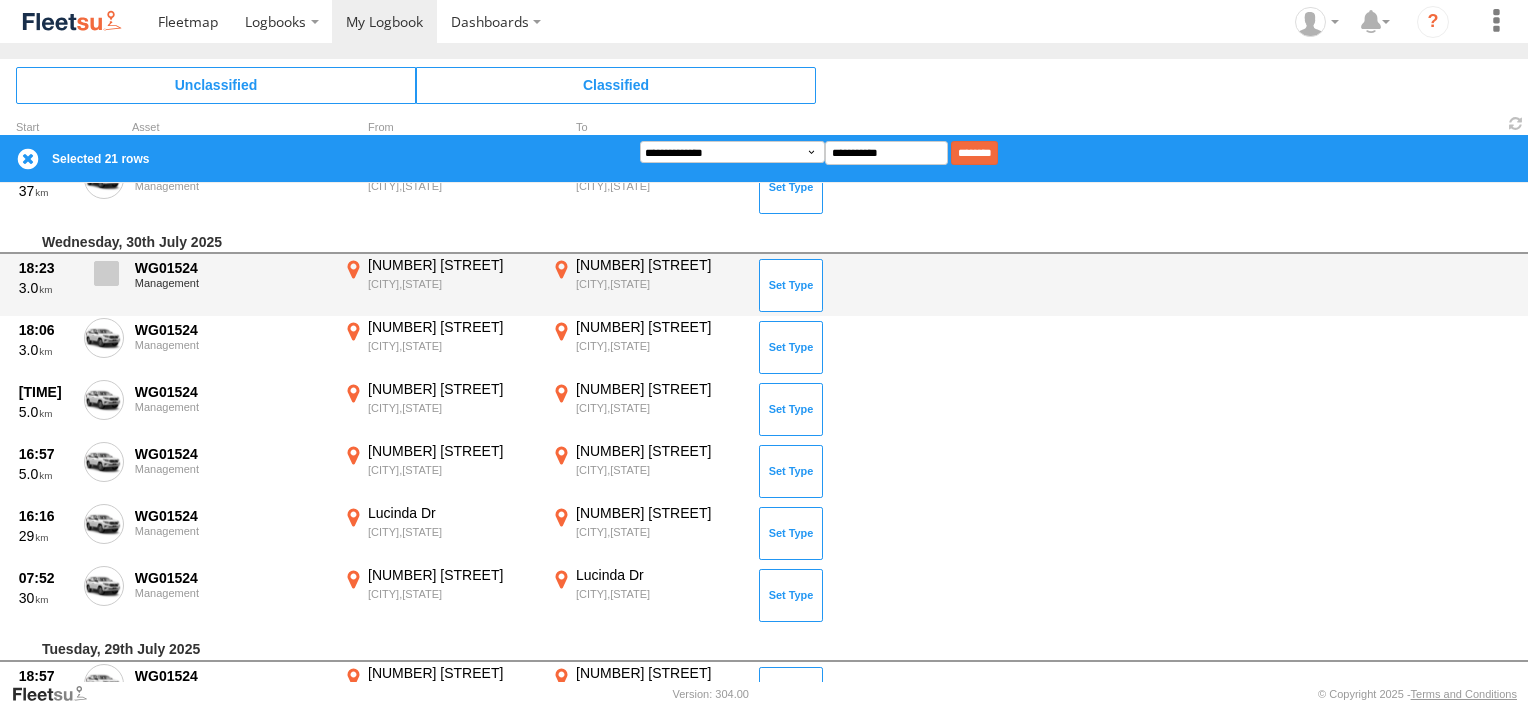 click at bounding box center [106, 273] 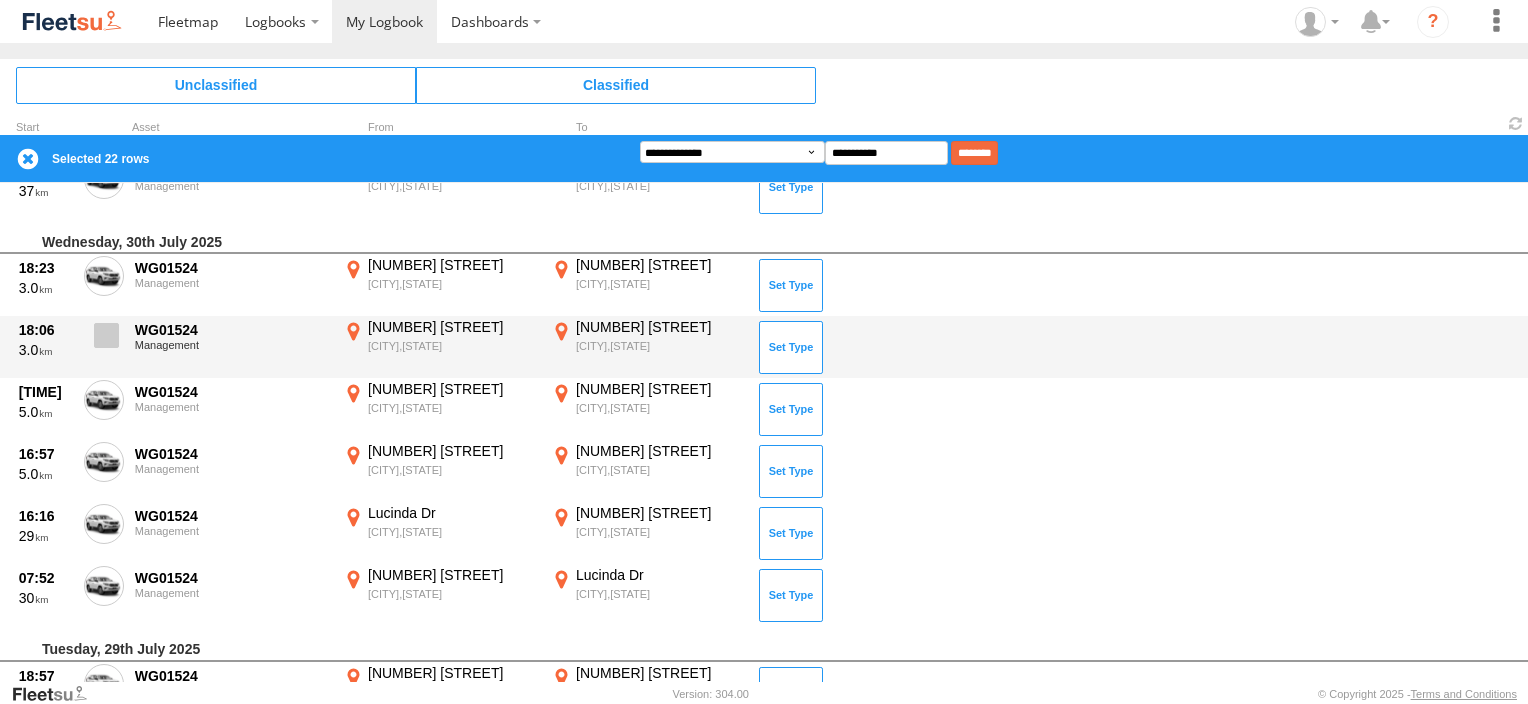 click at bounding box center [106, 335] 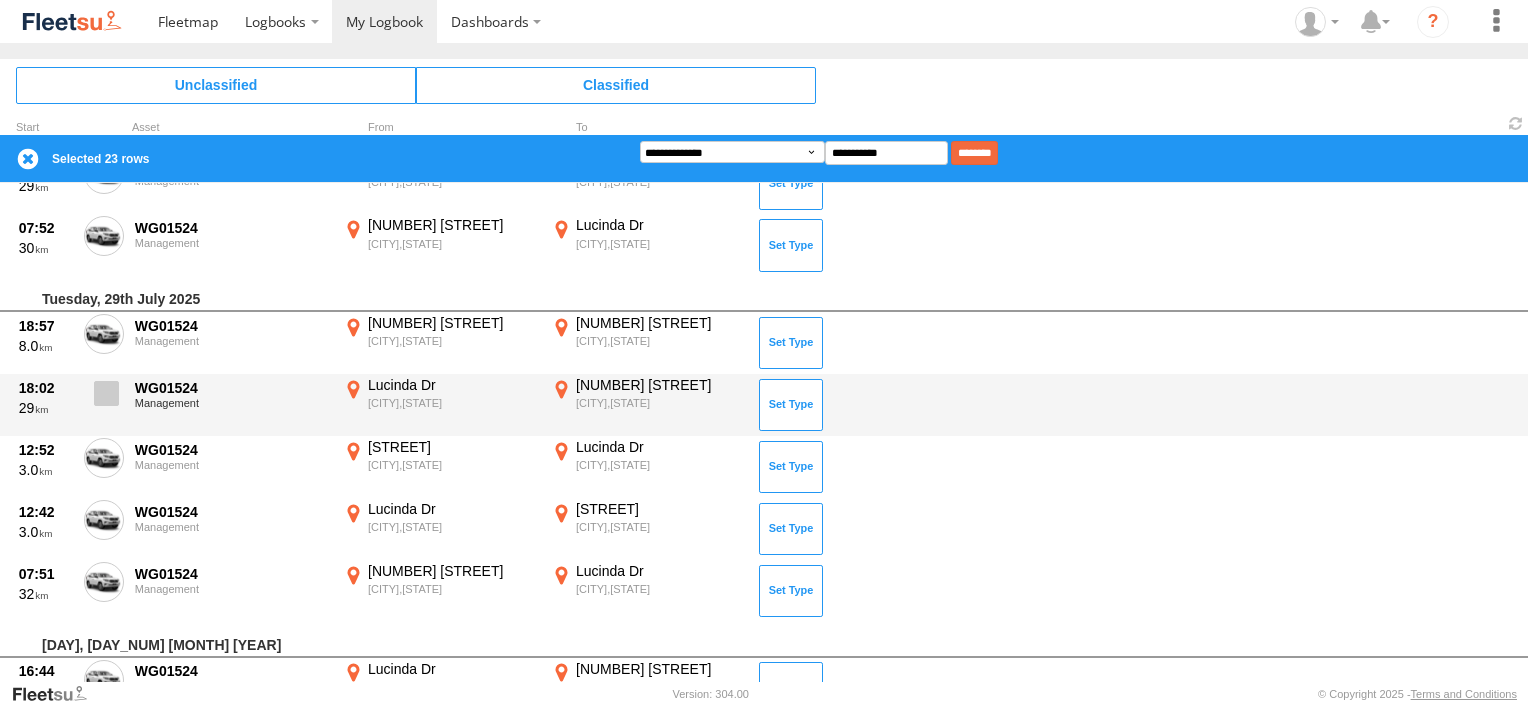 scroll, scrollTop: 2500, scrollLeft: 0, axis: vertical 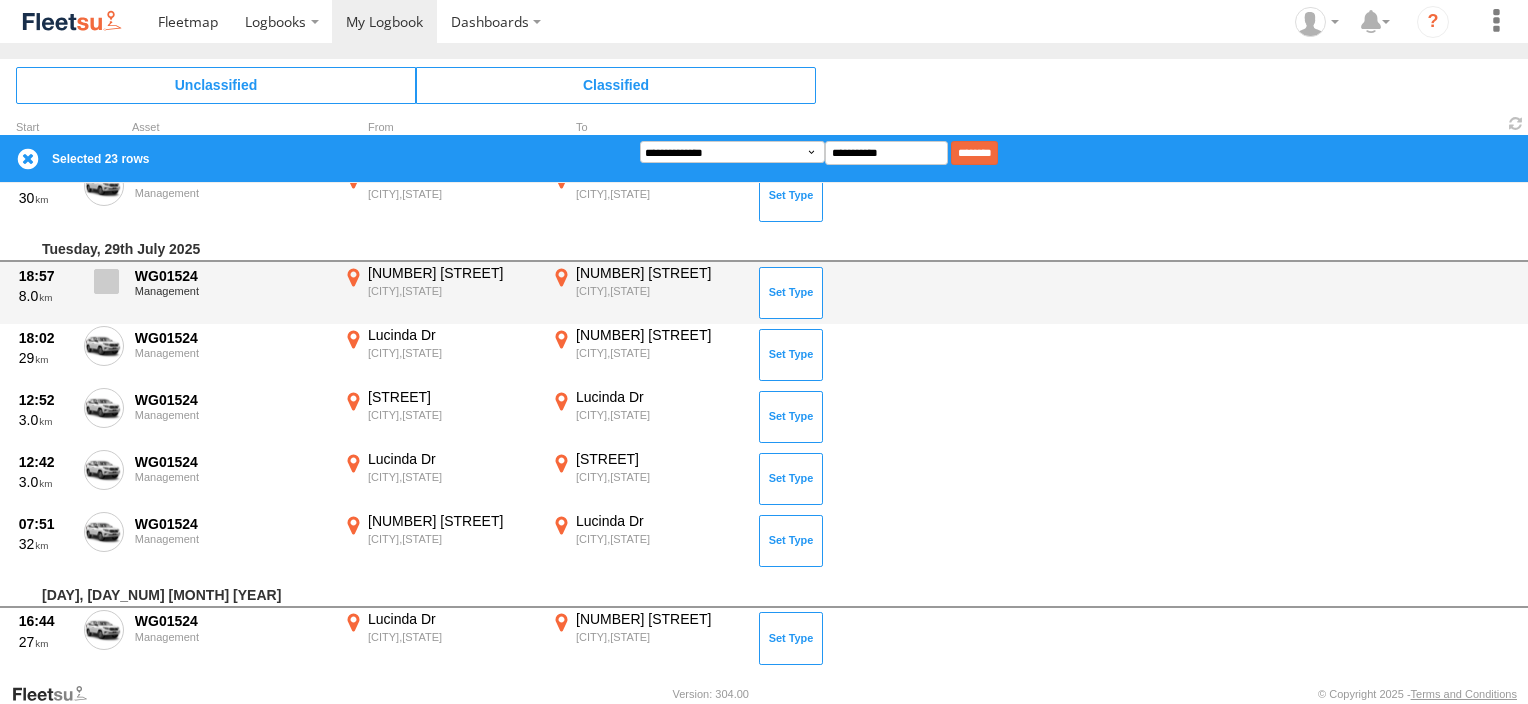 click at bounding box center (106, 281) 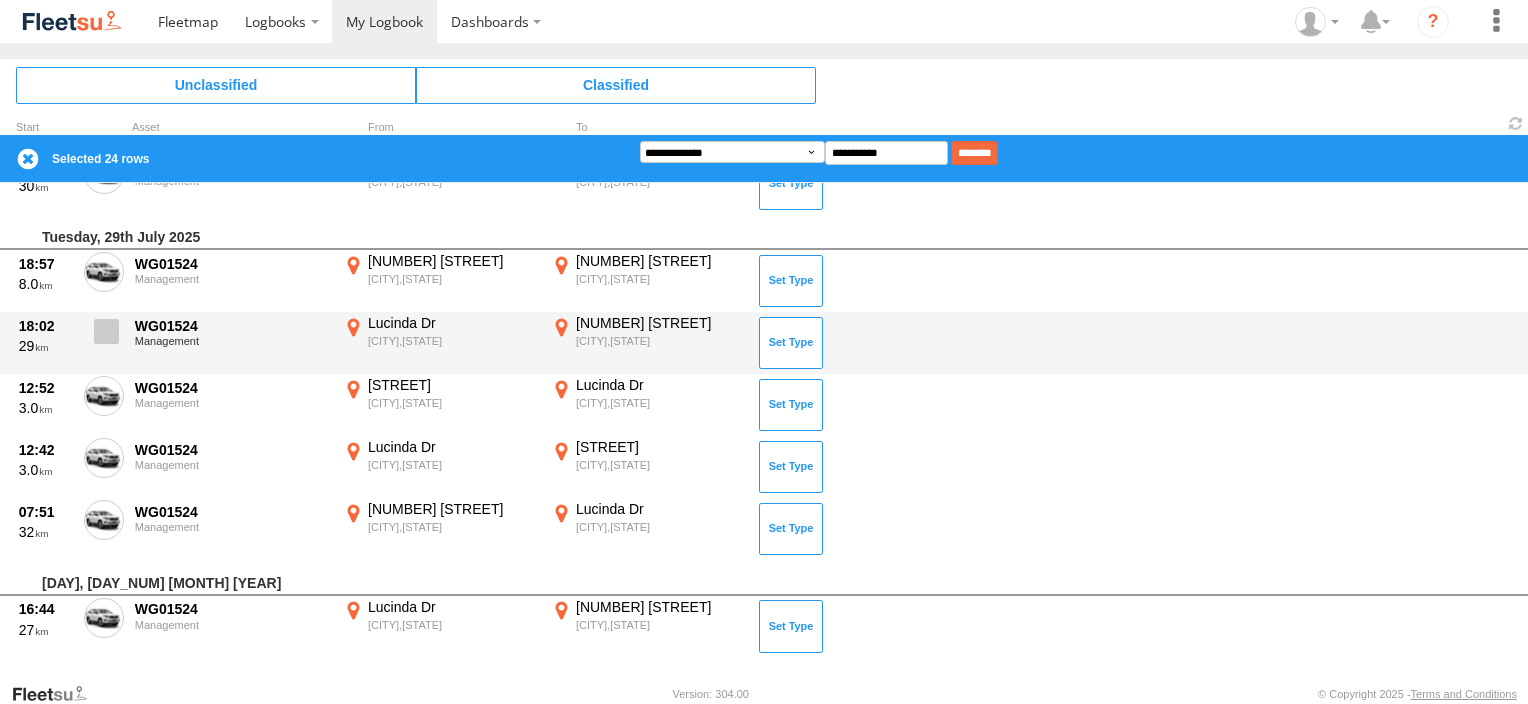 scroll, scrollTop: 2515, scrollLeft: 0, axis: vertical 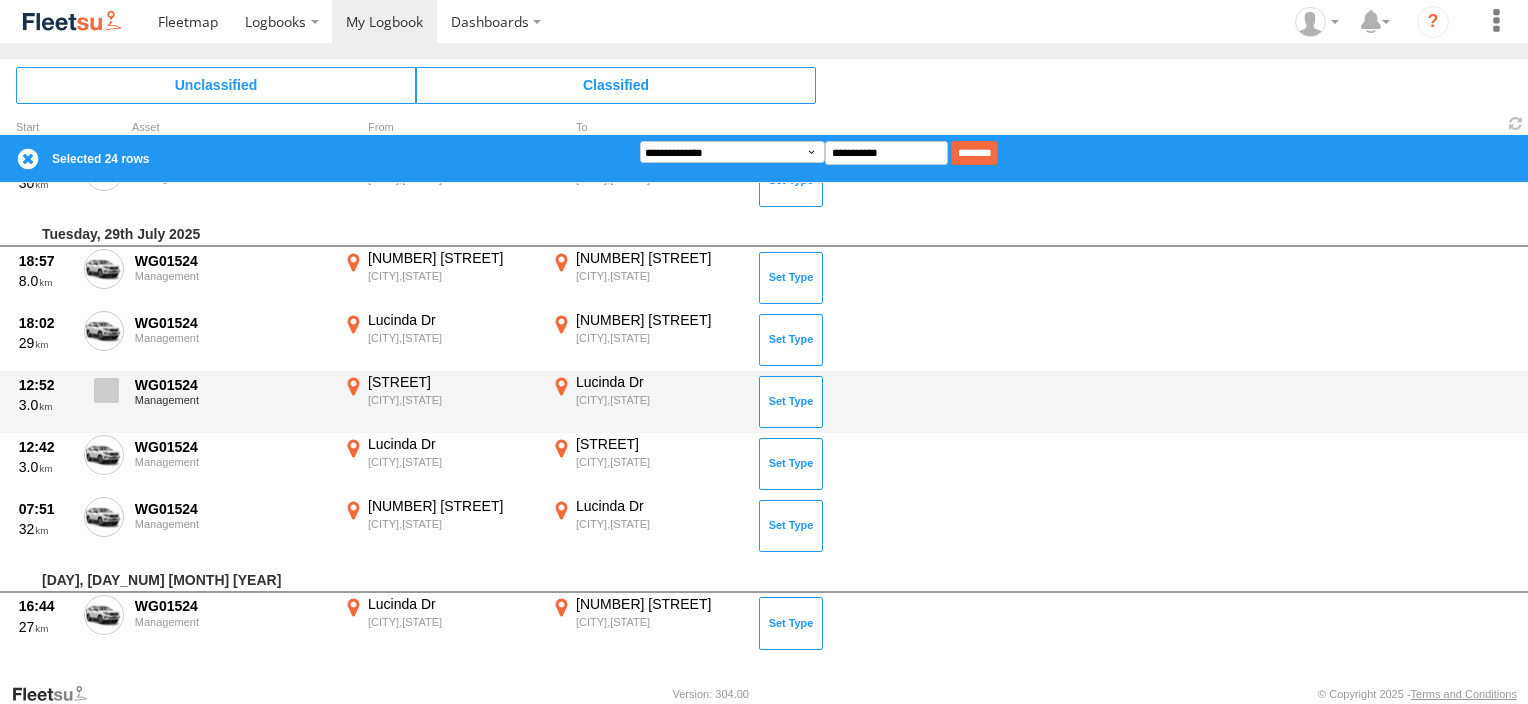 click at bounding box center (106, 390) 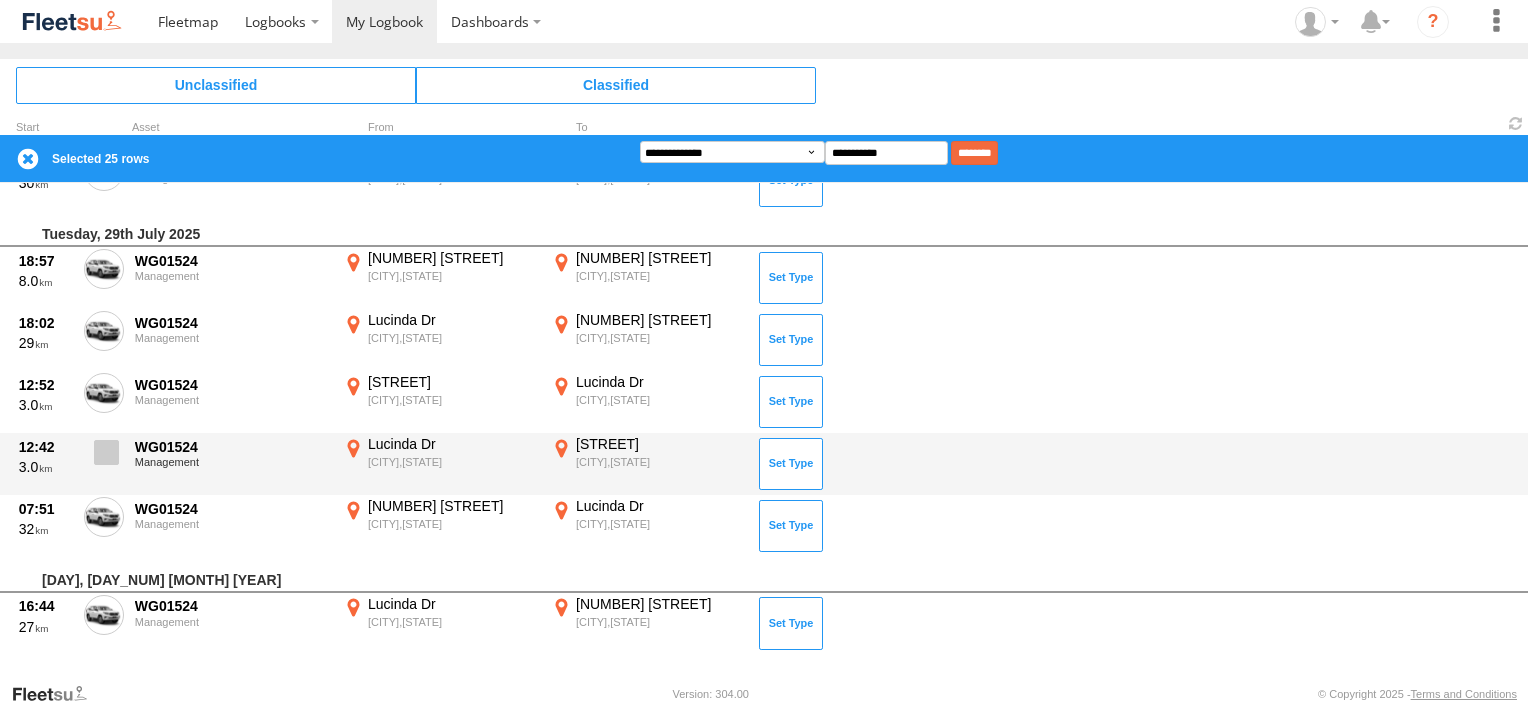 click at bounding box center [106, 452] 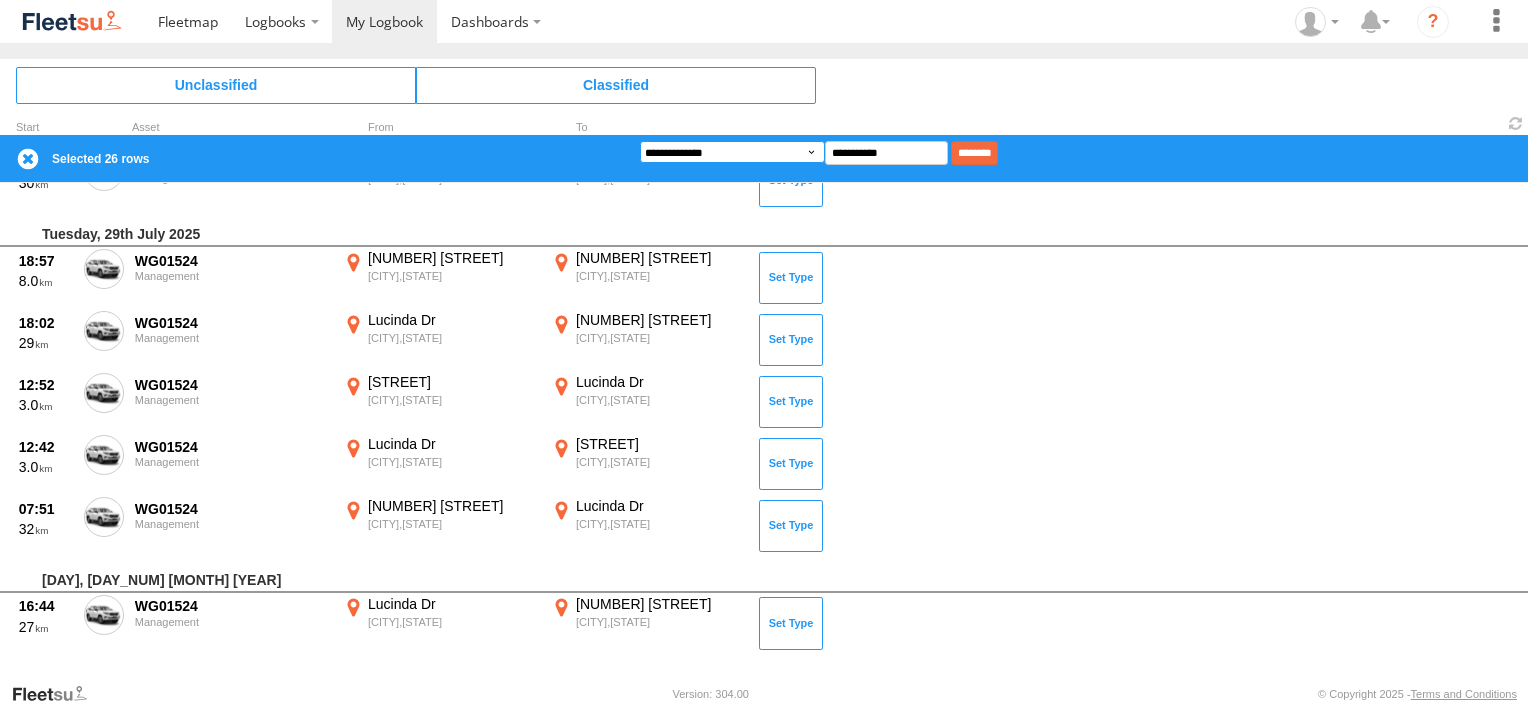 click on "**********" at bounding box center (732, 152) 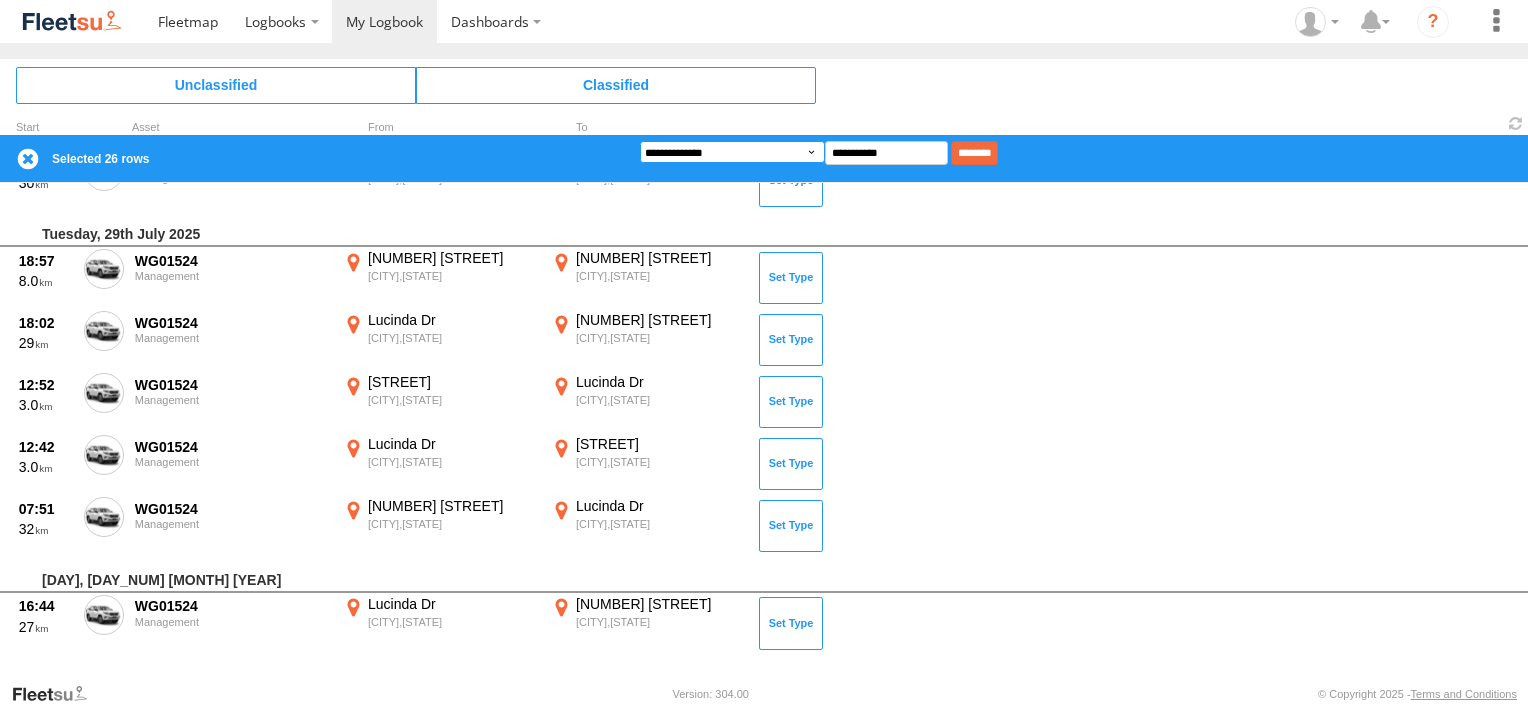 select on "**" 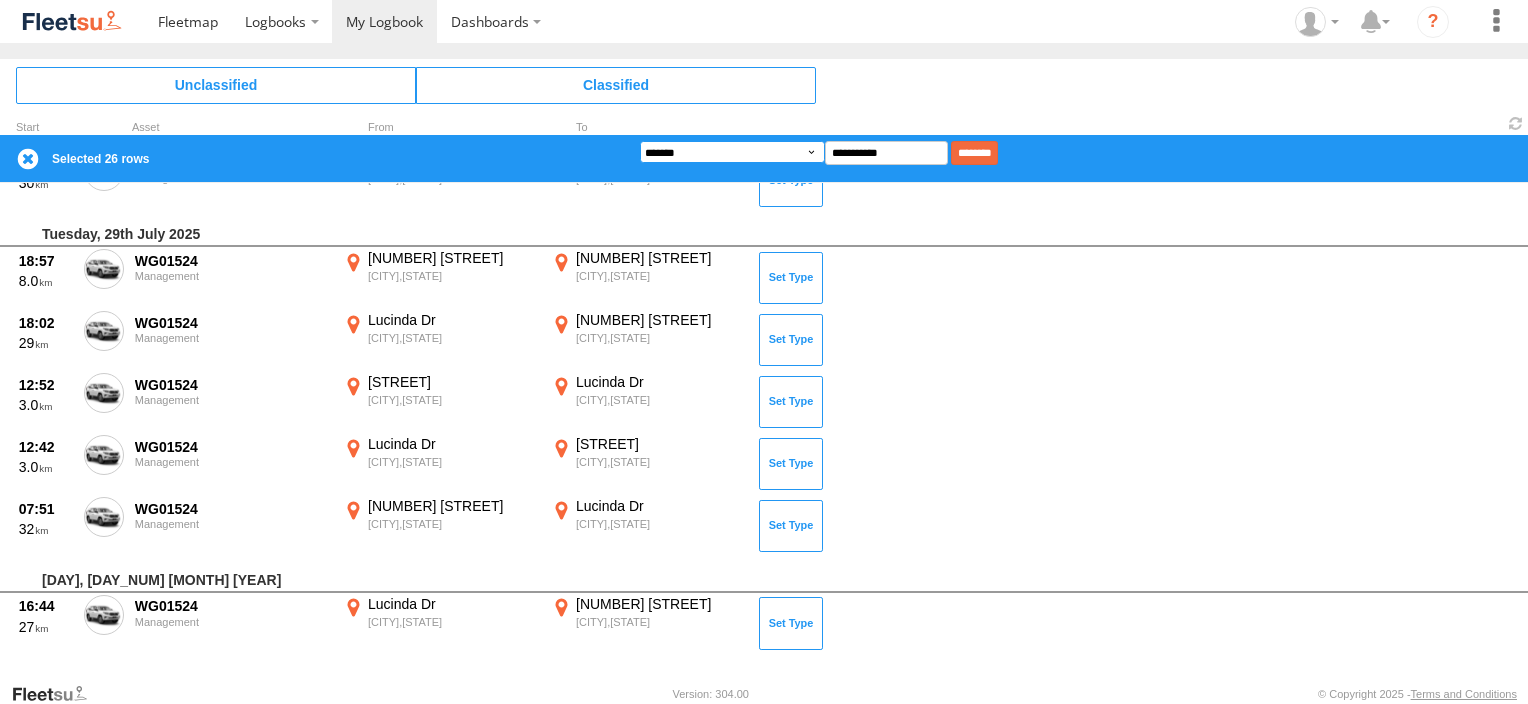 click on "**********" at bounding box center [732, 152] 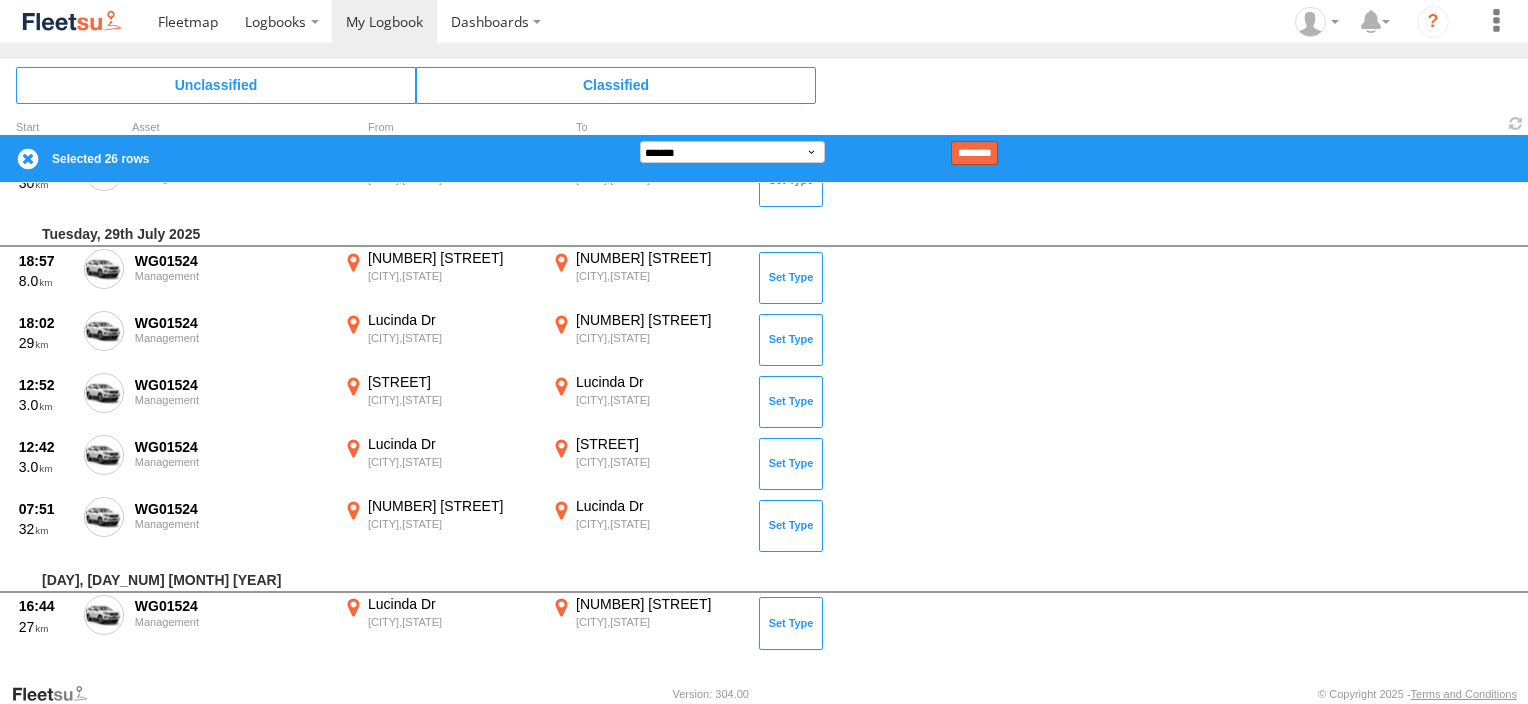 click on "********" at bounding box center [974, 153] 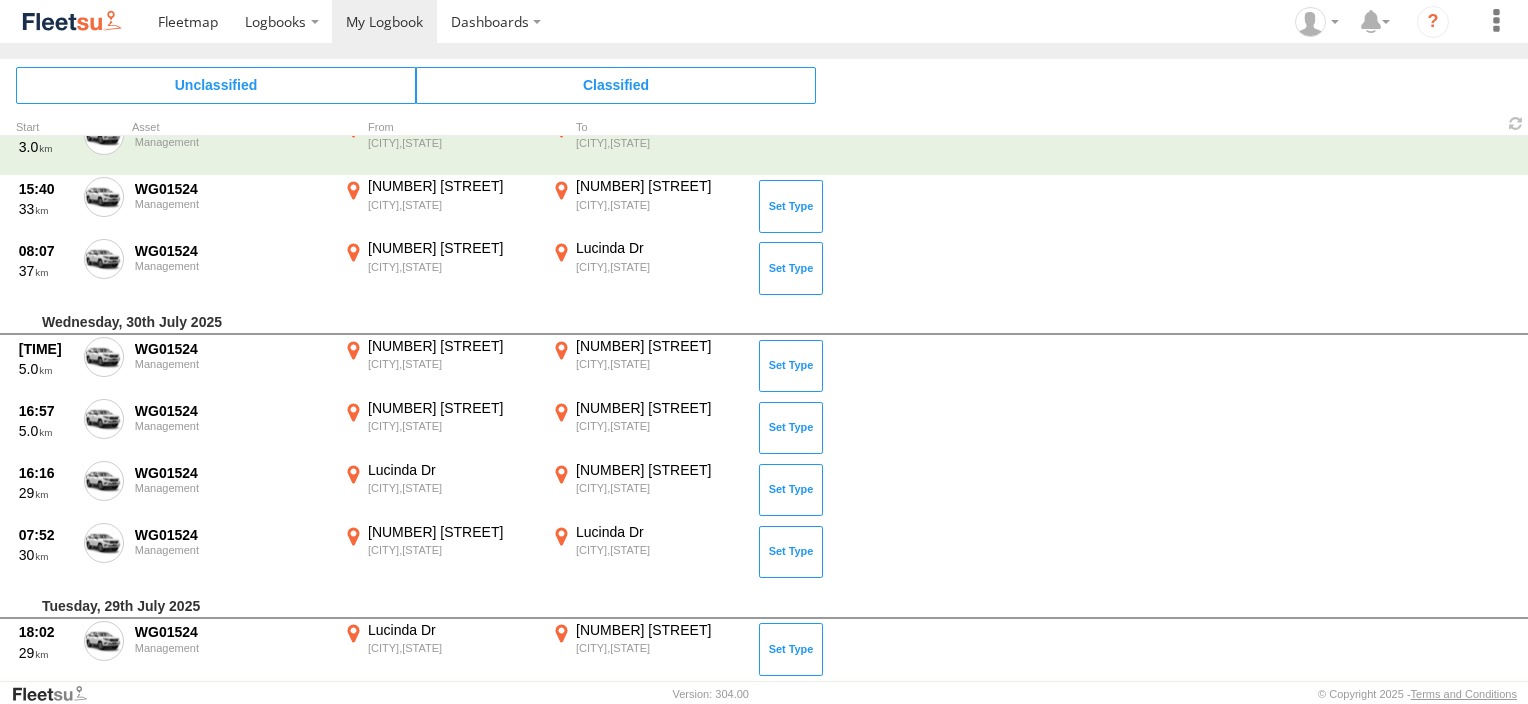 scroll, scrollTop: 856, scrollLeft: 0, axis: vertical 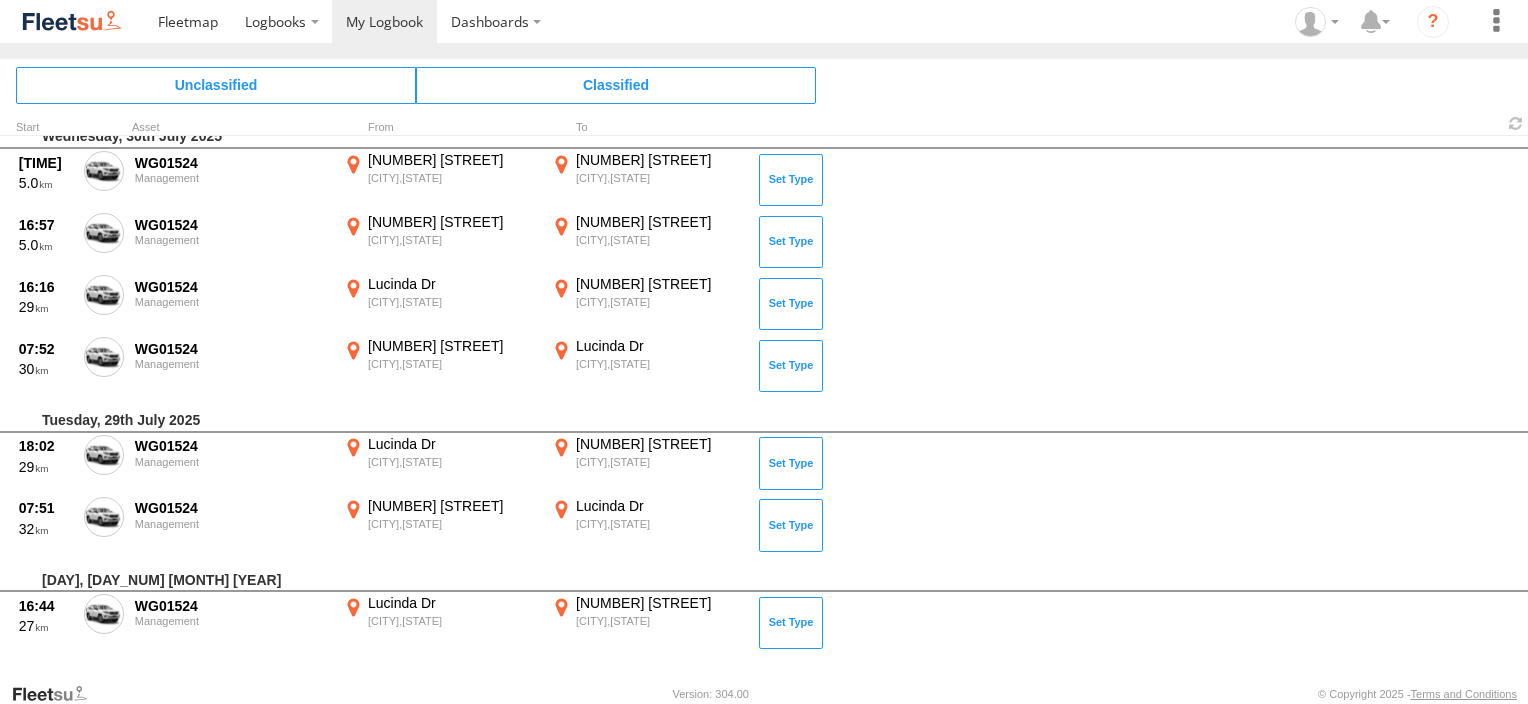 drag, startPoint x: 112, startPoint y: 628, endPoint x: 107, endPoint y: 615, distance: 13.928389 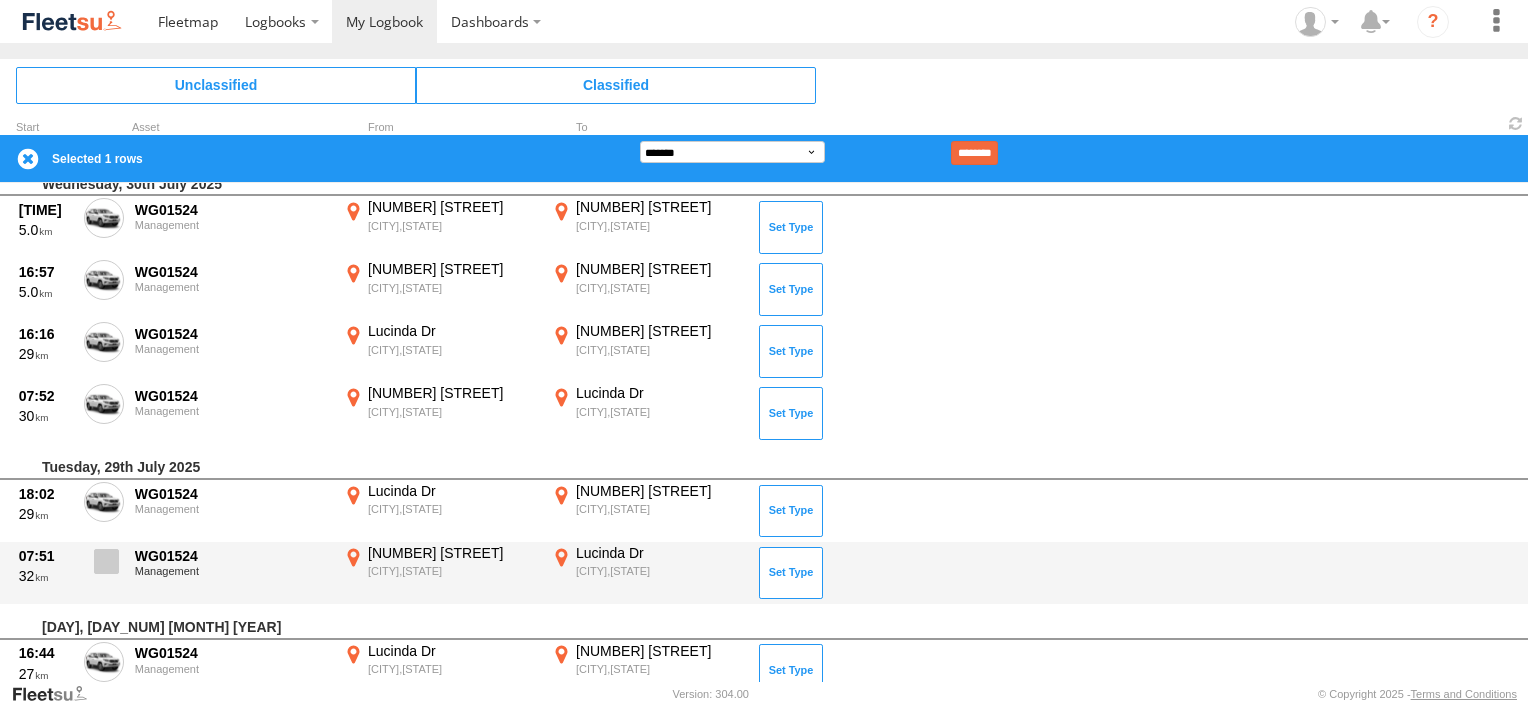 click at bounding box center [106, 561] 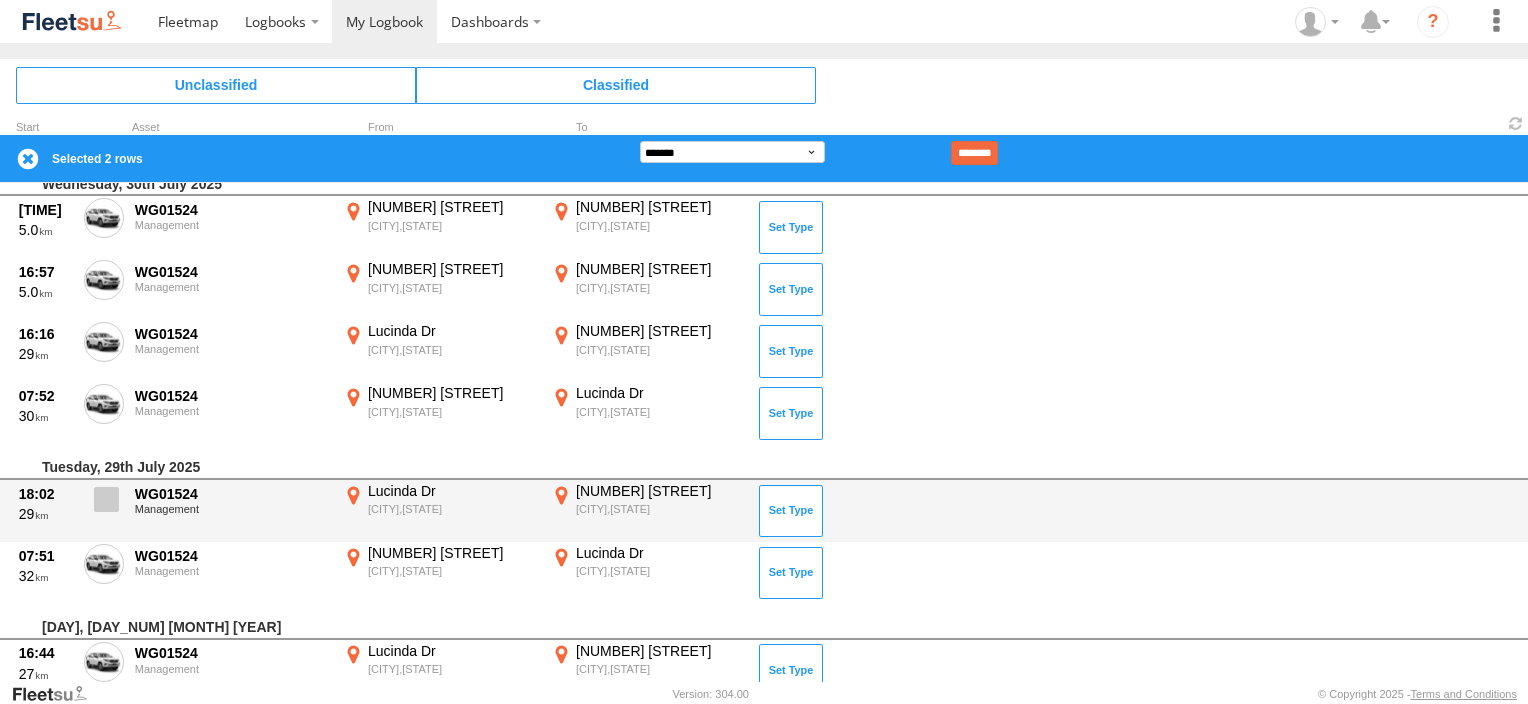 click at bounding box center (106, 499) 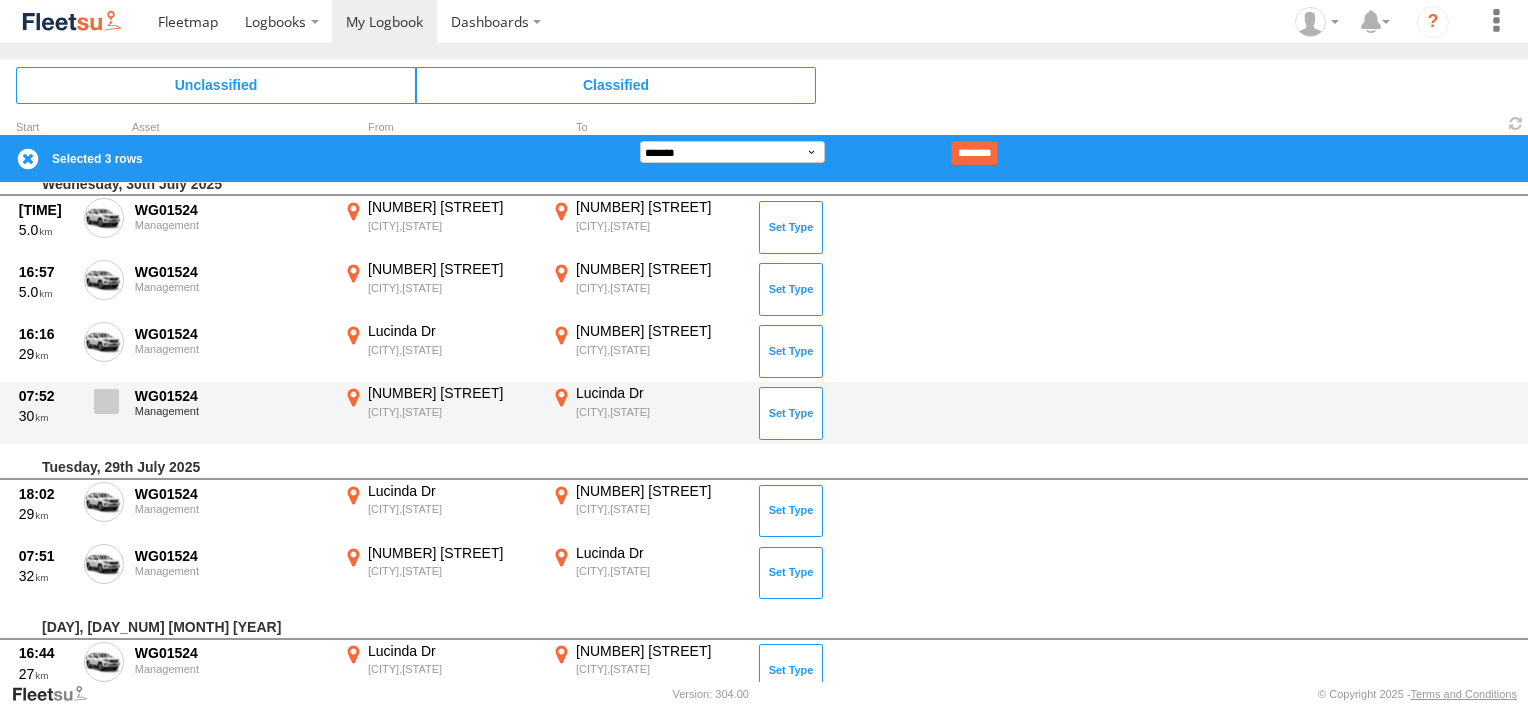 click at bounding box center (106, 401) 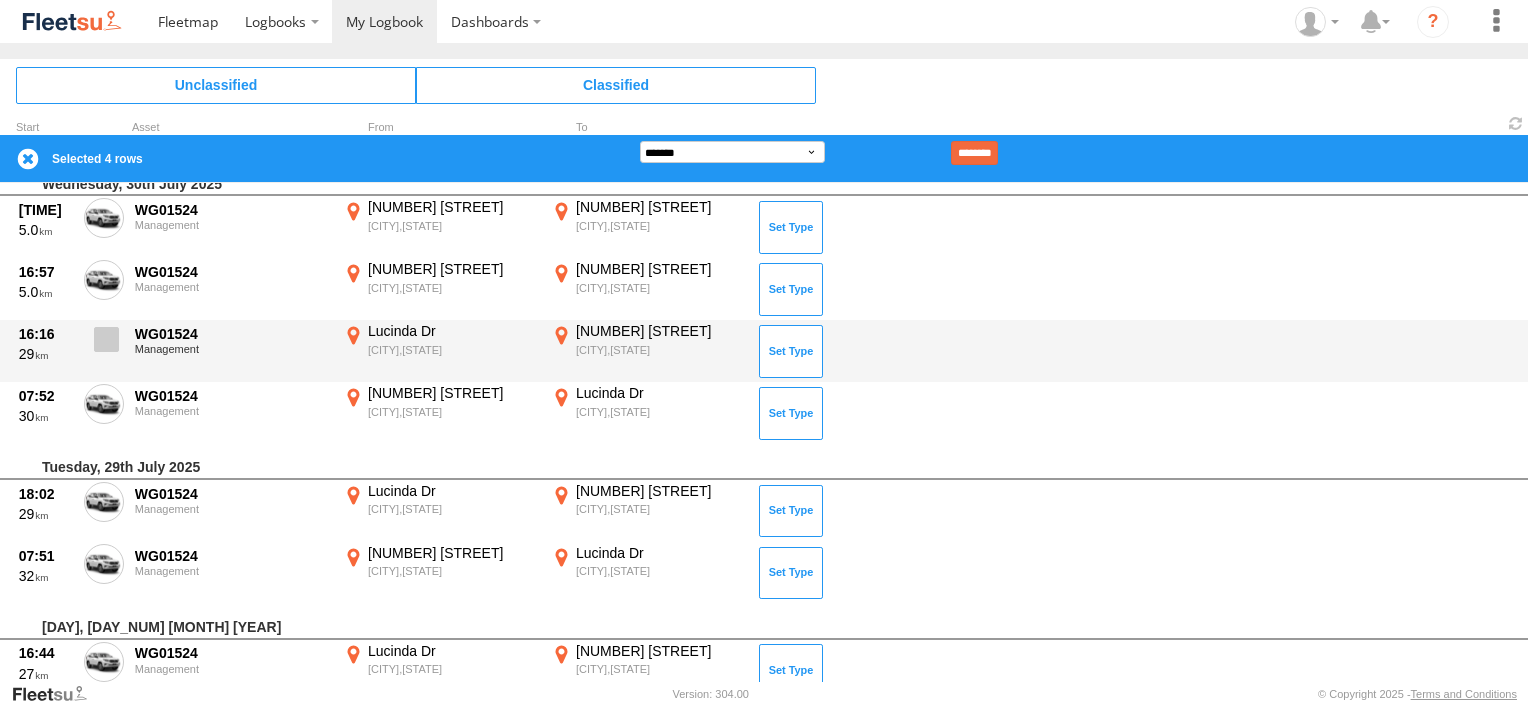 click at bounding box center [106, 339] 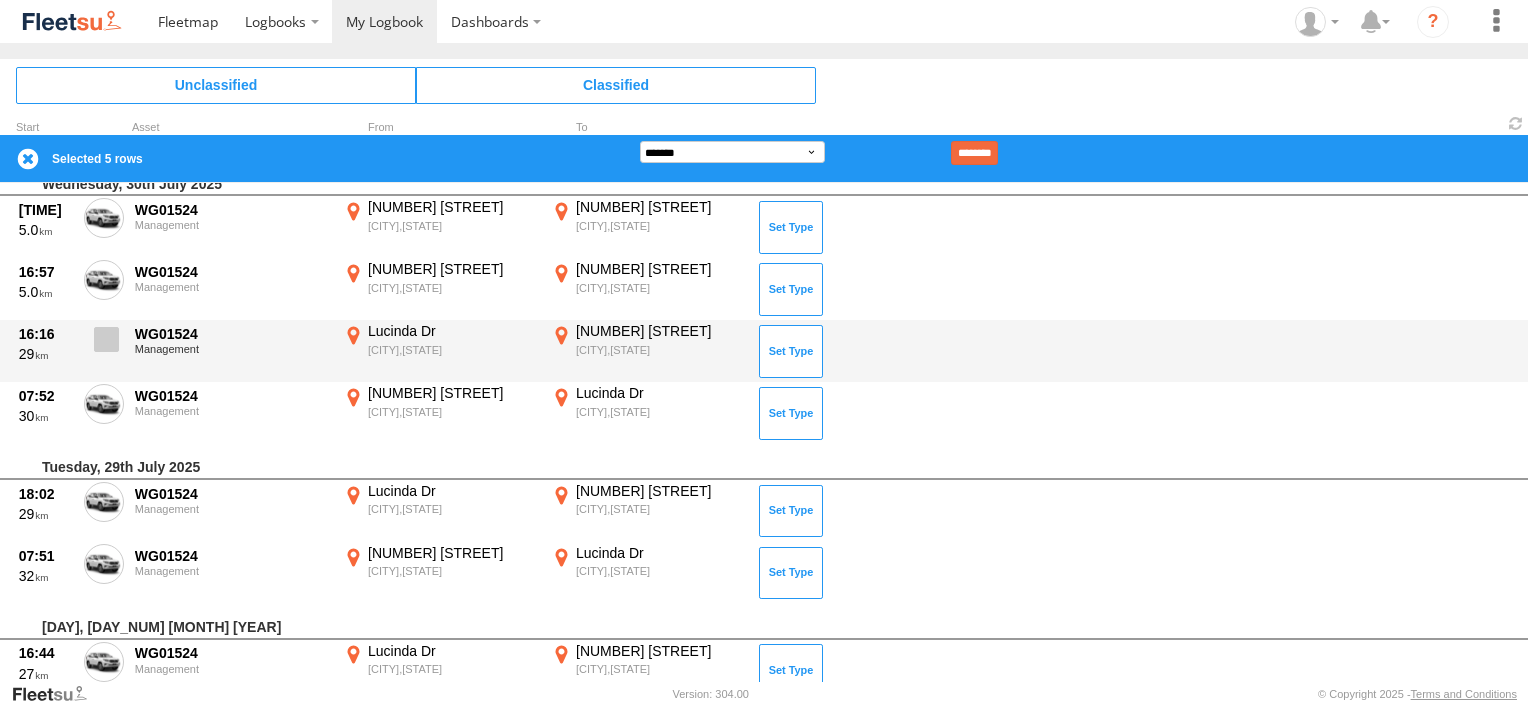 scroll, scrollTop: 656, scrollLeft: 0, axis: vertical 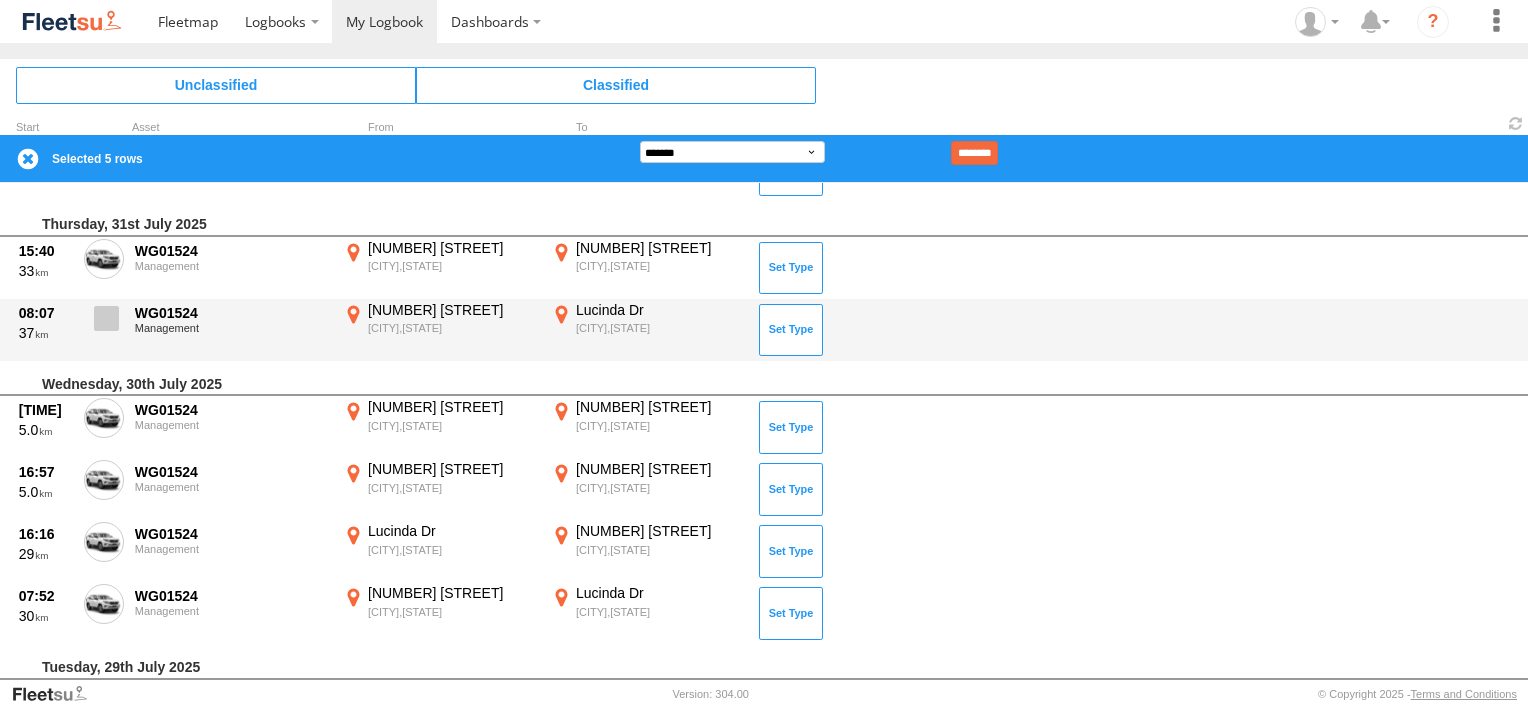 click at bounding box center (106, 318) 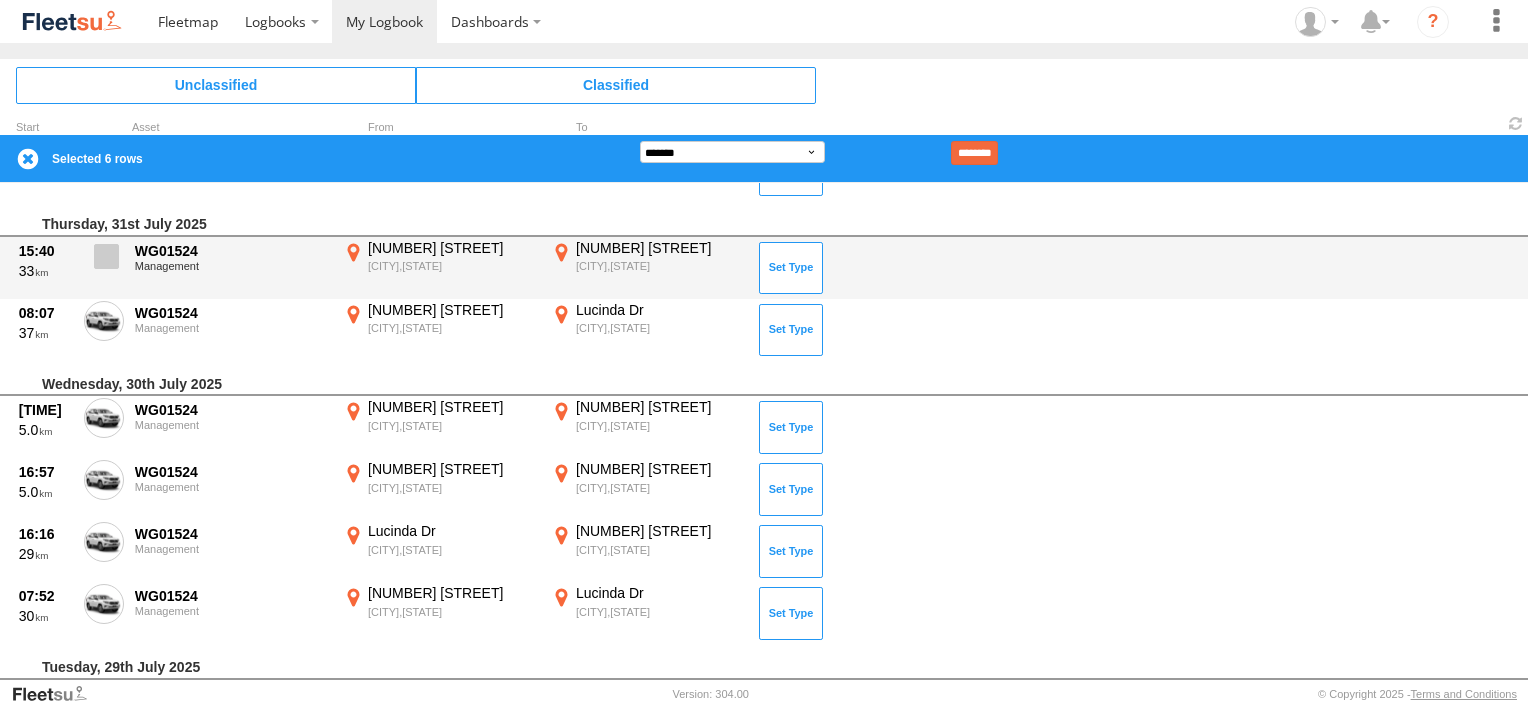 click at bounding box center (106, 256) 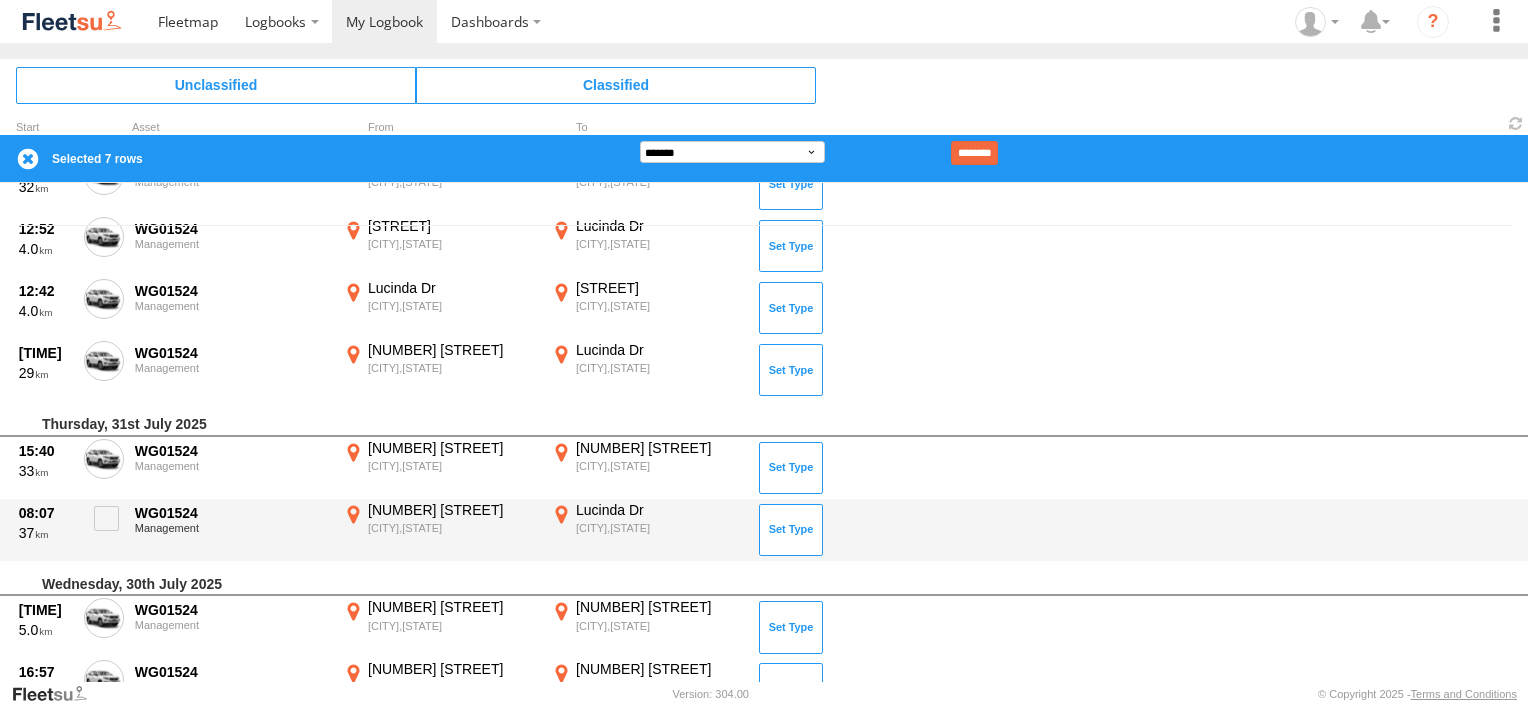 scroll, scrollTop: 256, scrollLeft: 0, axis: vertical 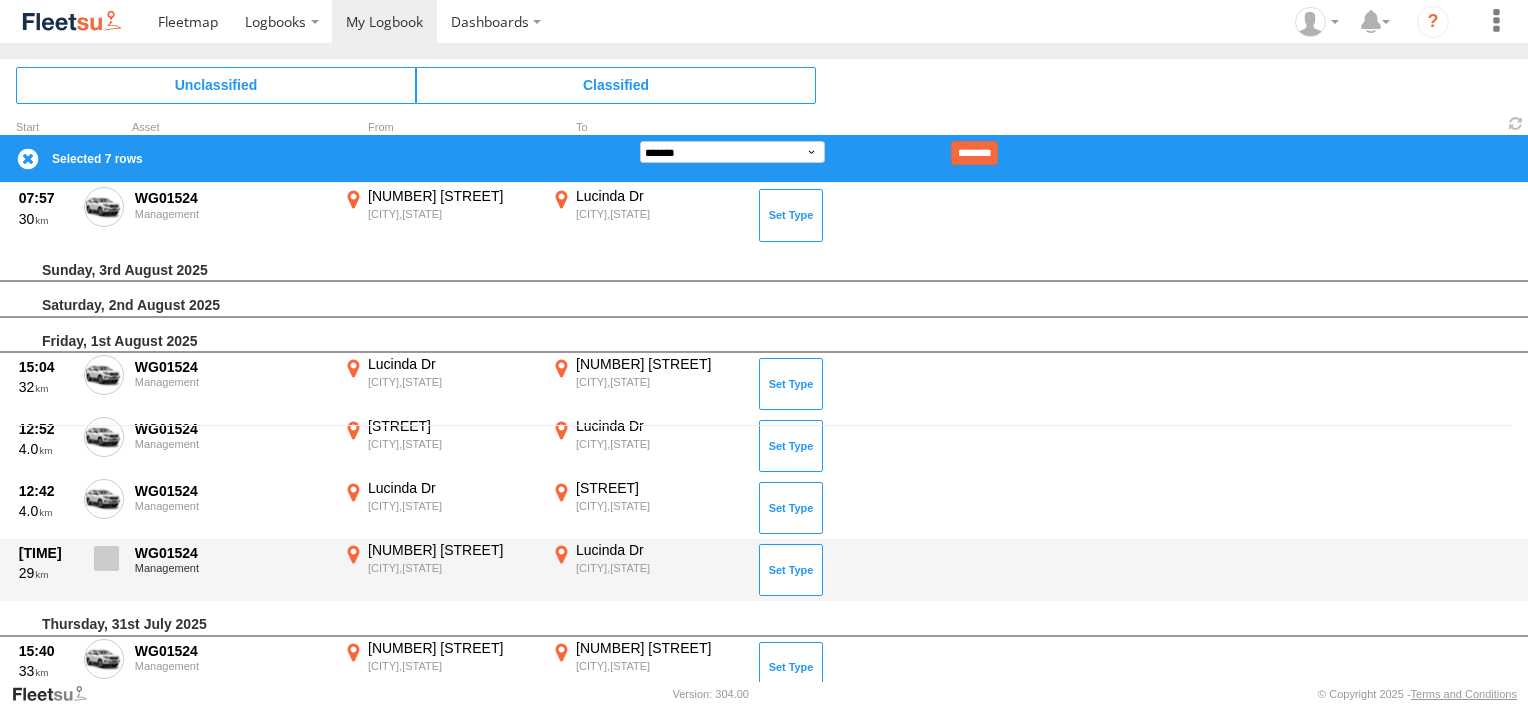 click at bounding box center [106, 558] 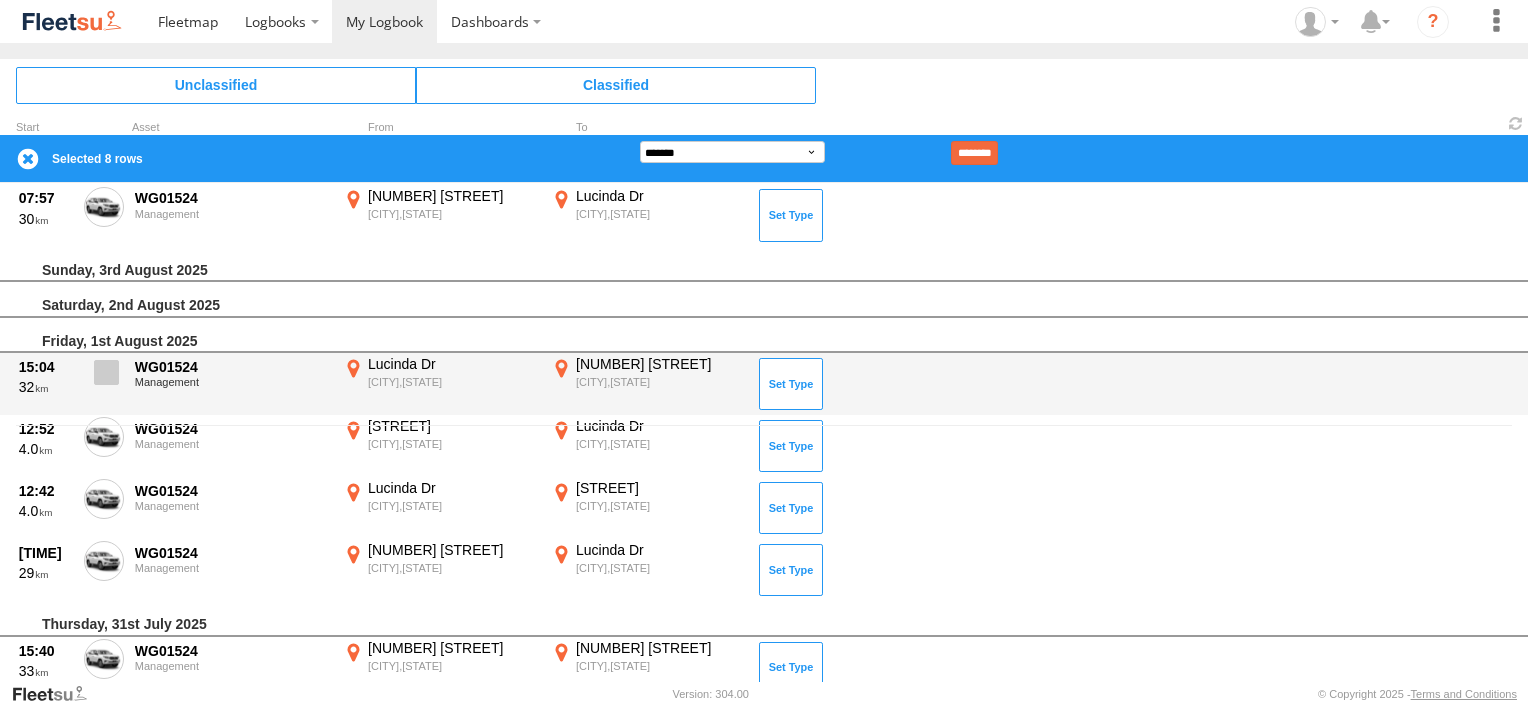 click at bounding box center (106, 372) 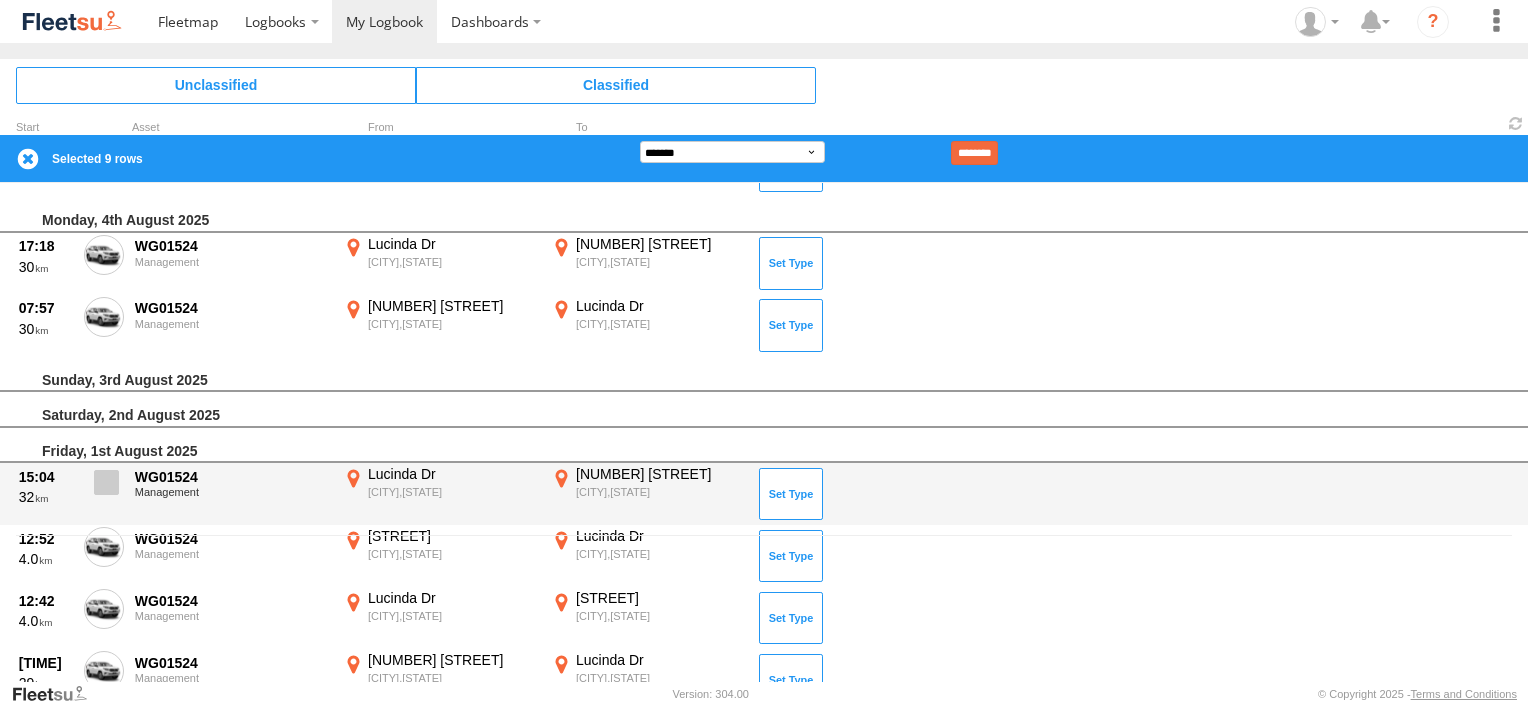 scroll, scrollTop: 0, scrollLeft: 0, axis: both 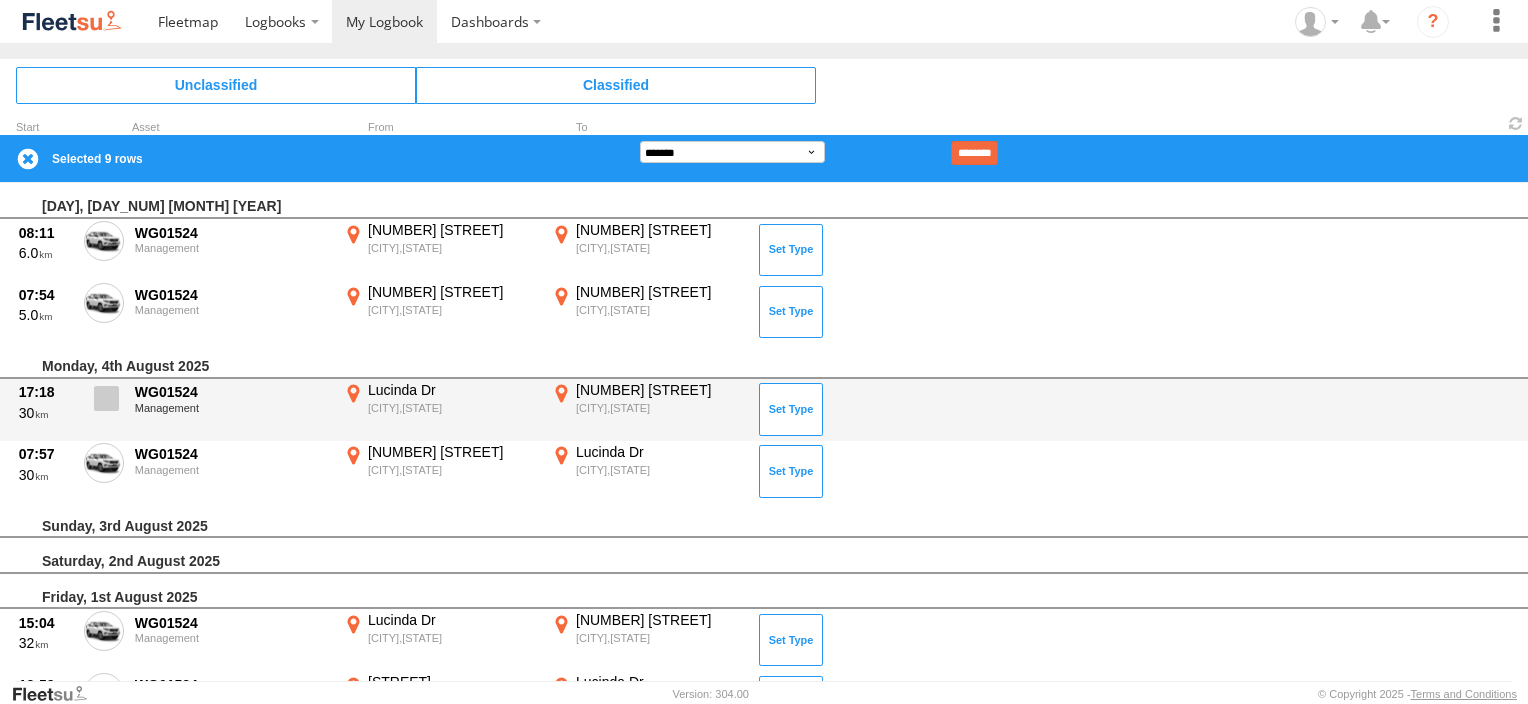 click at bounding box center [106, 398] 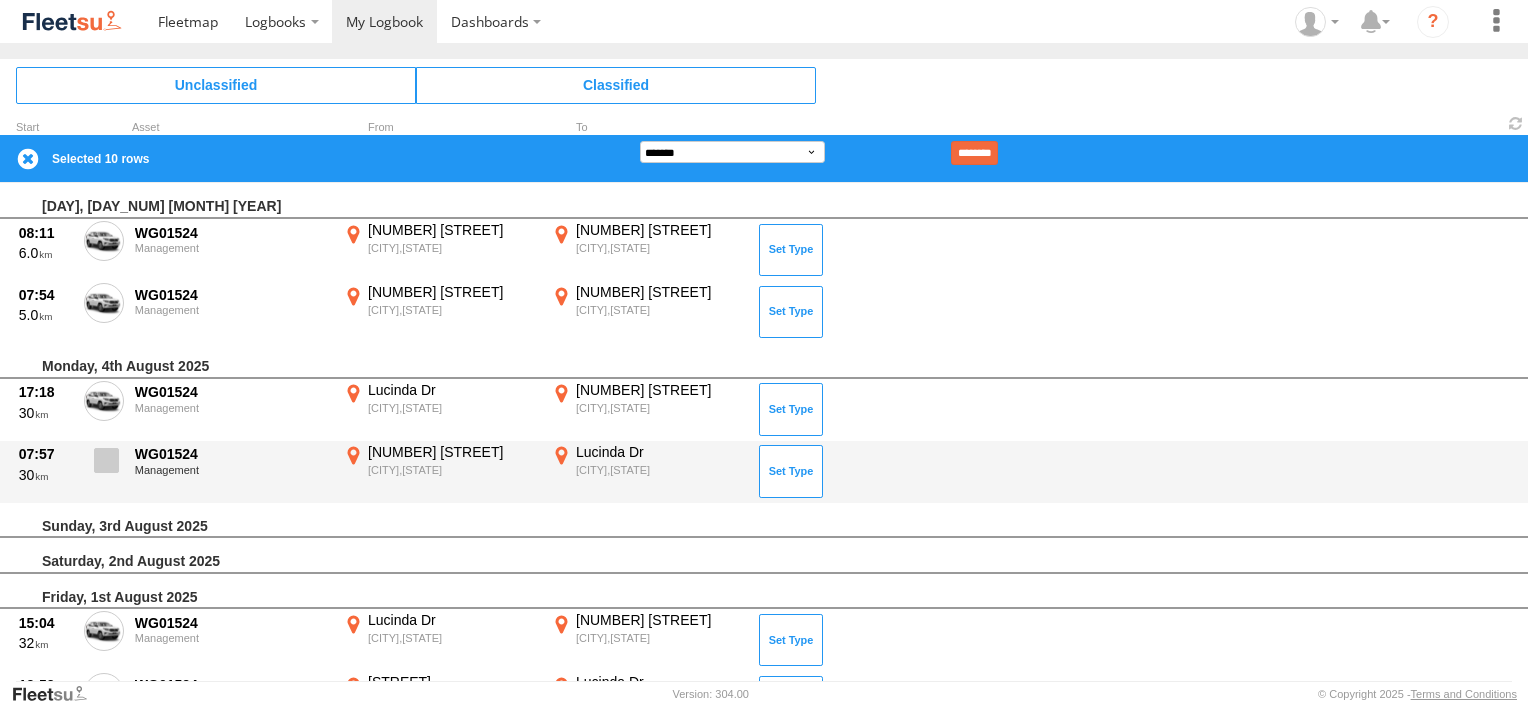 click at bounding box center (106, 460) 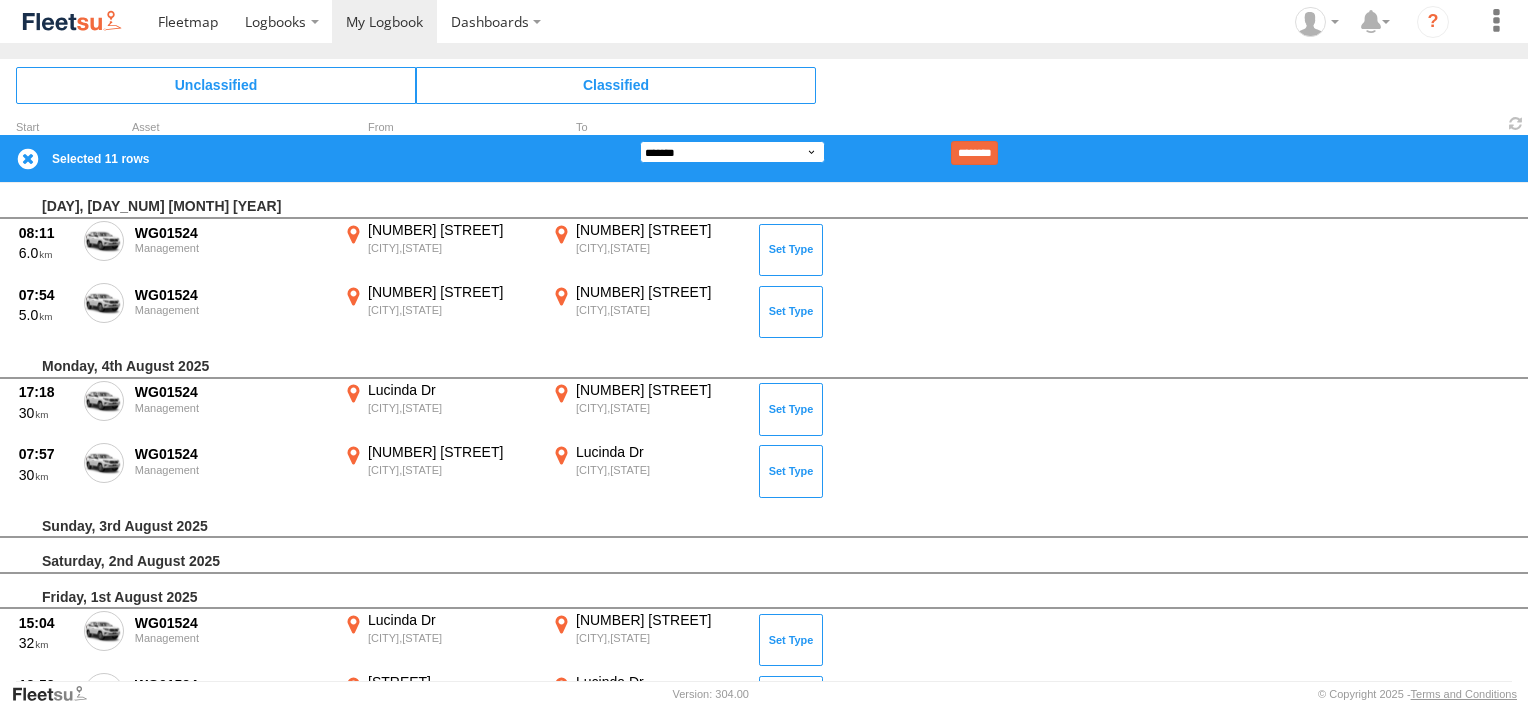 click on "**********" at bounding box center (732, 152) 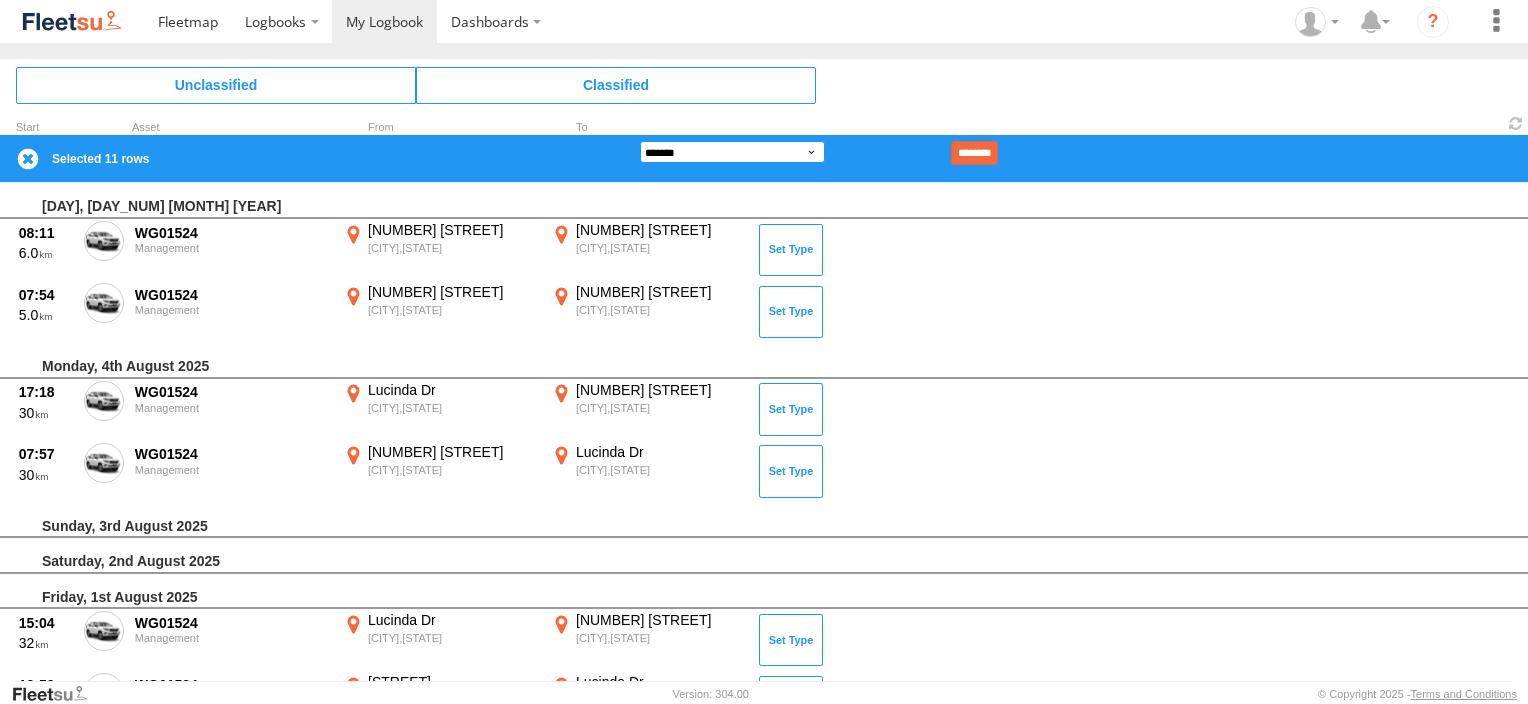 click on "**********" at bounding box center [732, 152] 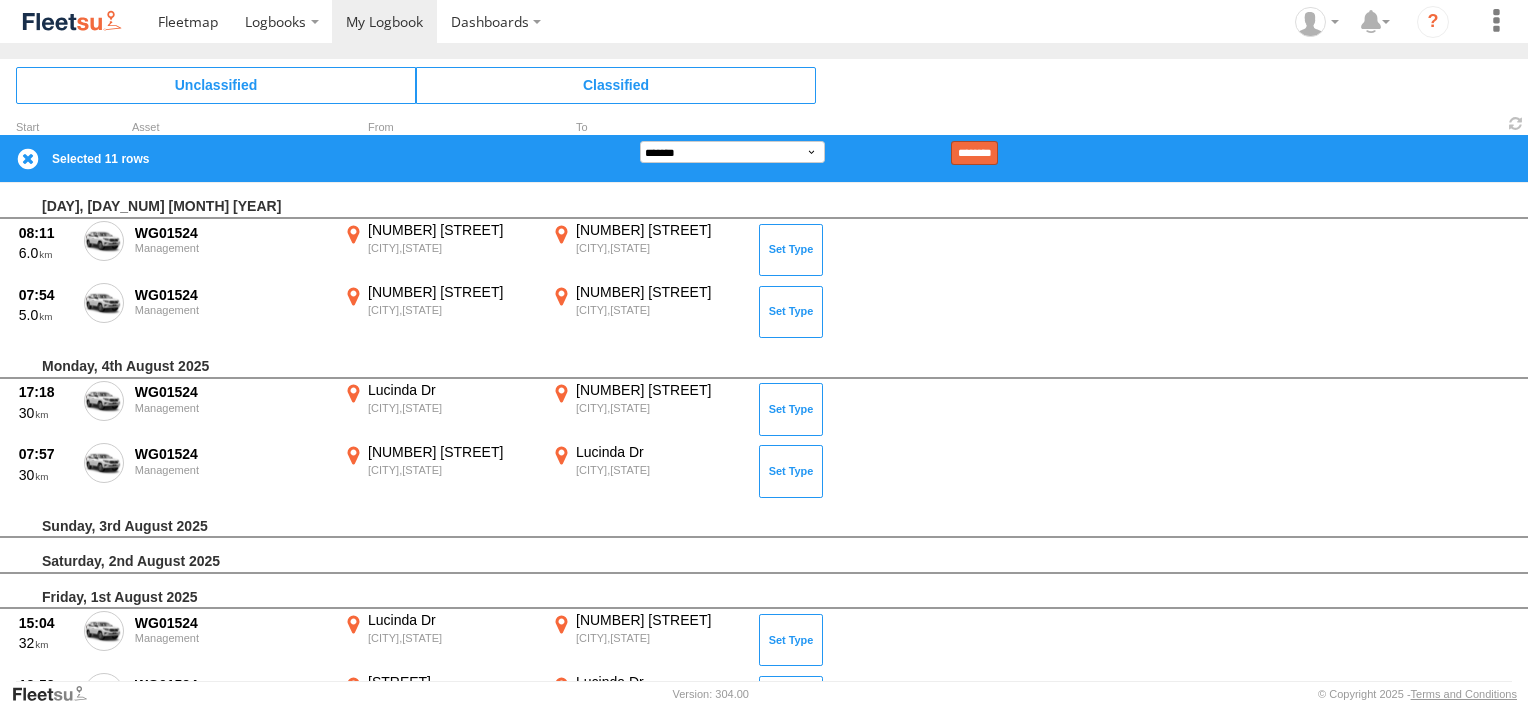 click on "********" at bounding box center (974, 153) 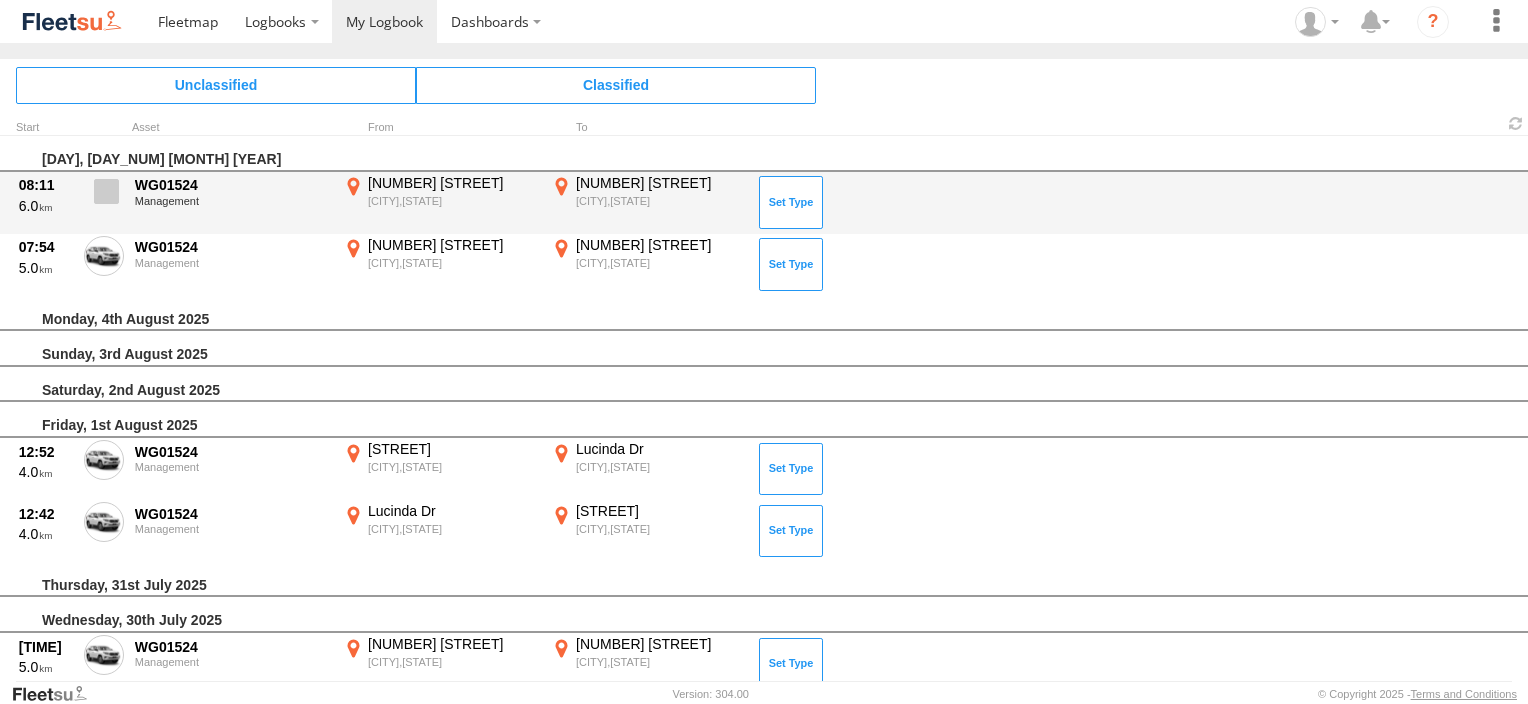 click at bounding box center (106, 191) 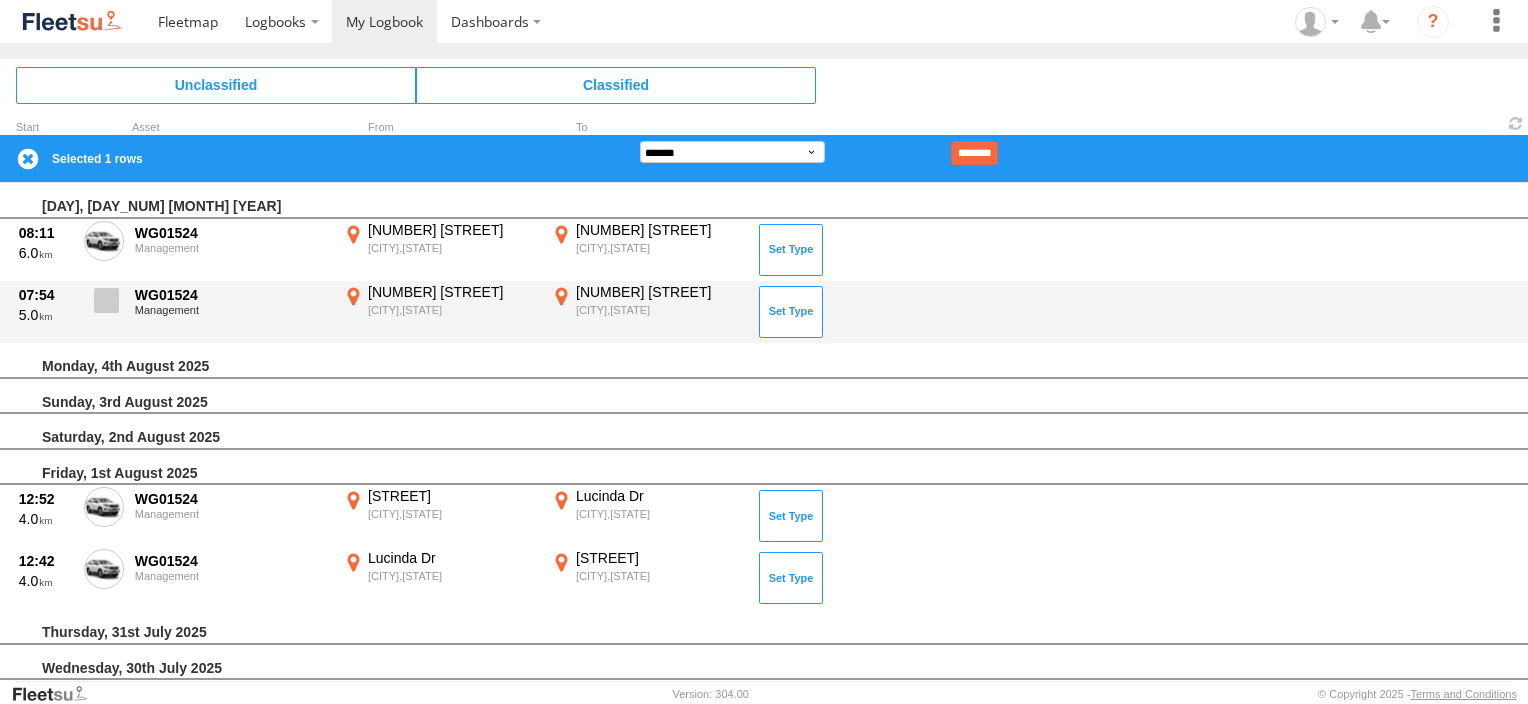 click at bounding box center [106, 300] 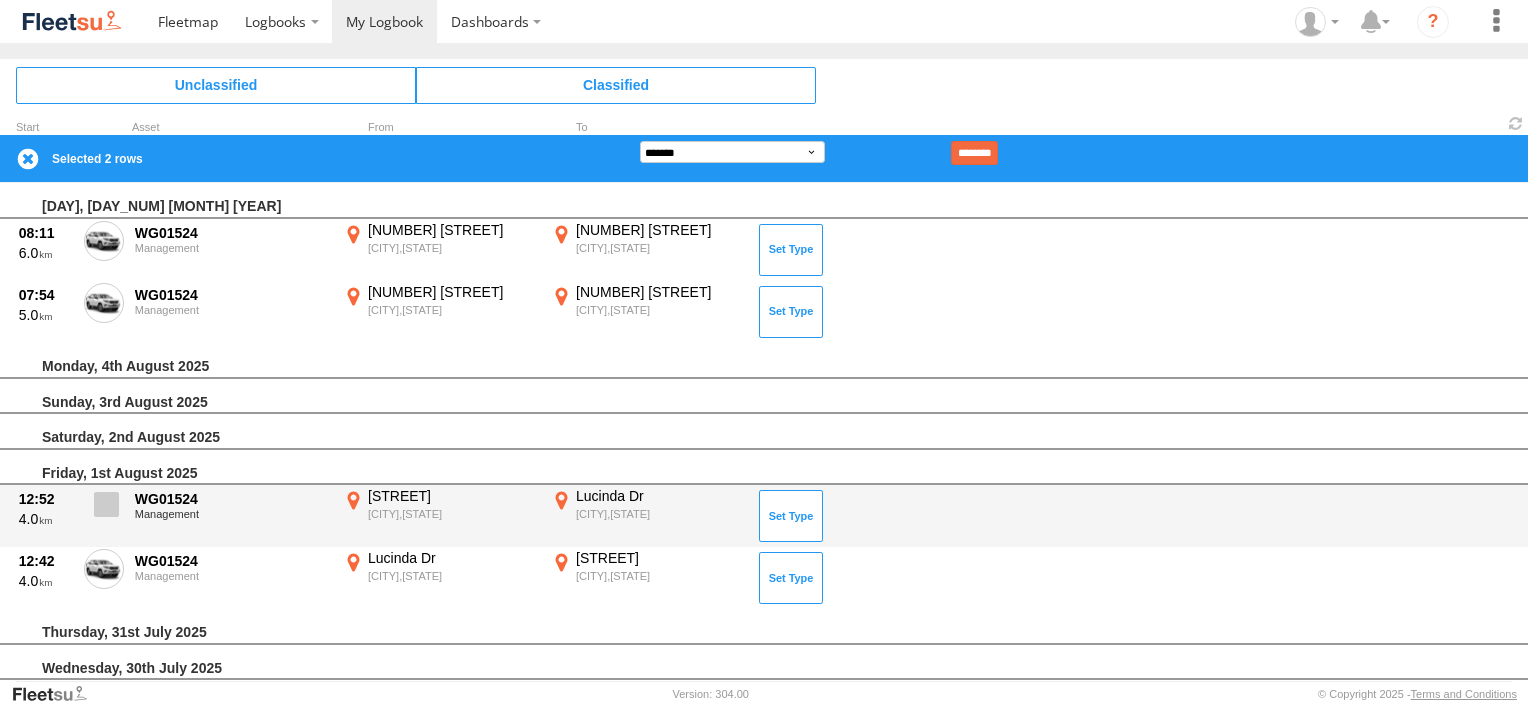 click at bounding box center (106, 504) 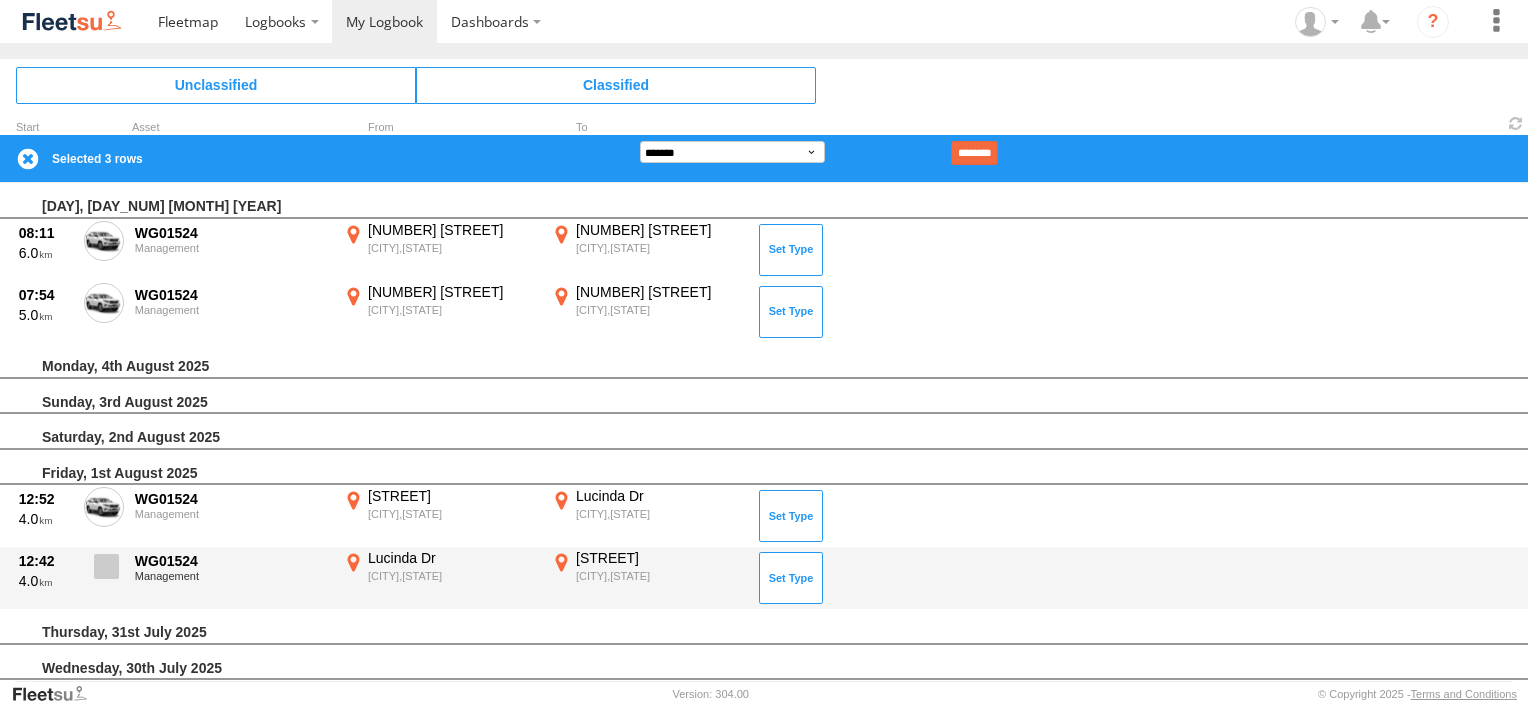 click at bounding box center (106, 566) 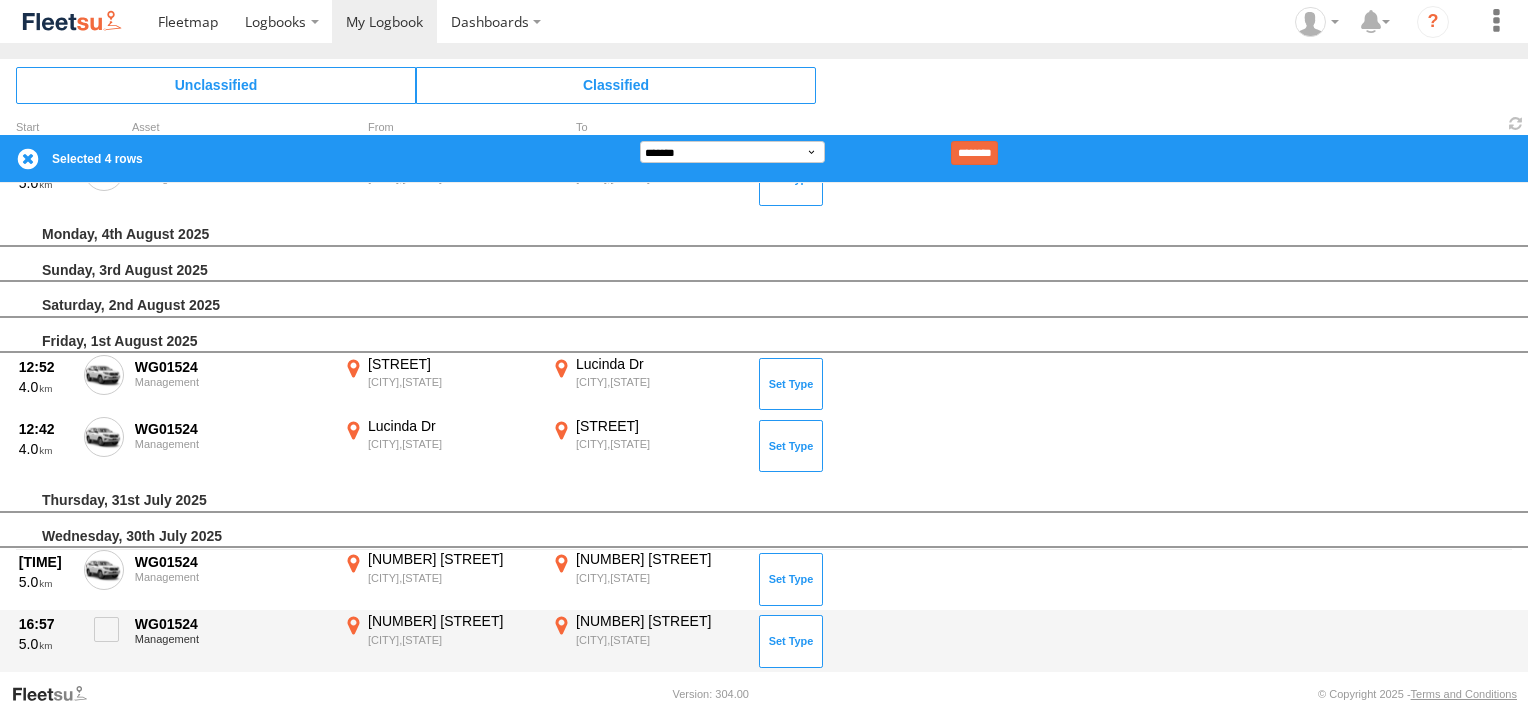 scroll, scrollTop: 200, scrollLeft: 0, axis: vertical 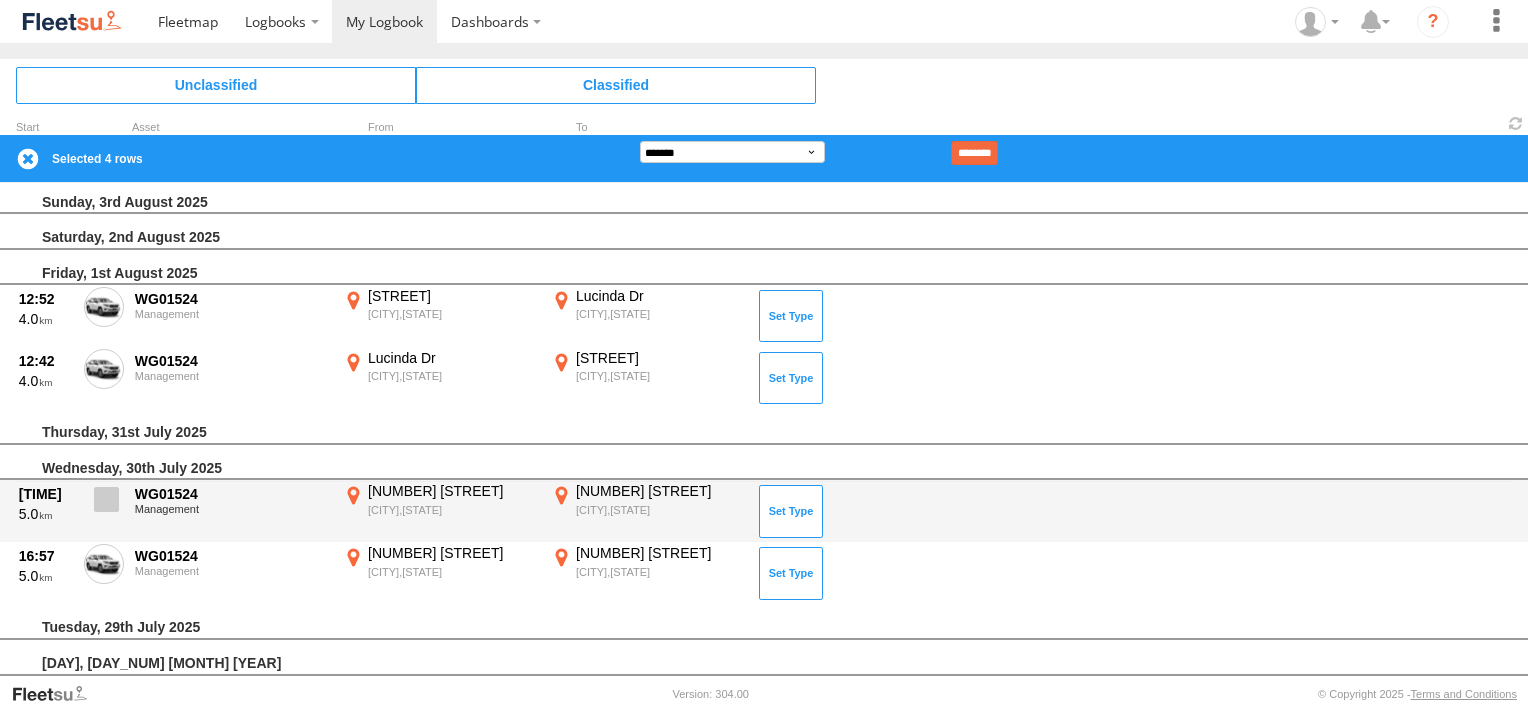 click at bounding box center [106, 499] 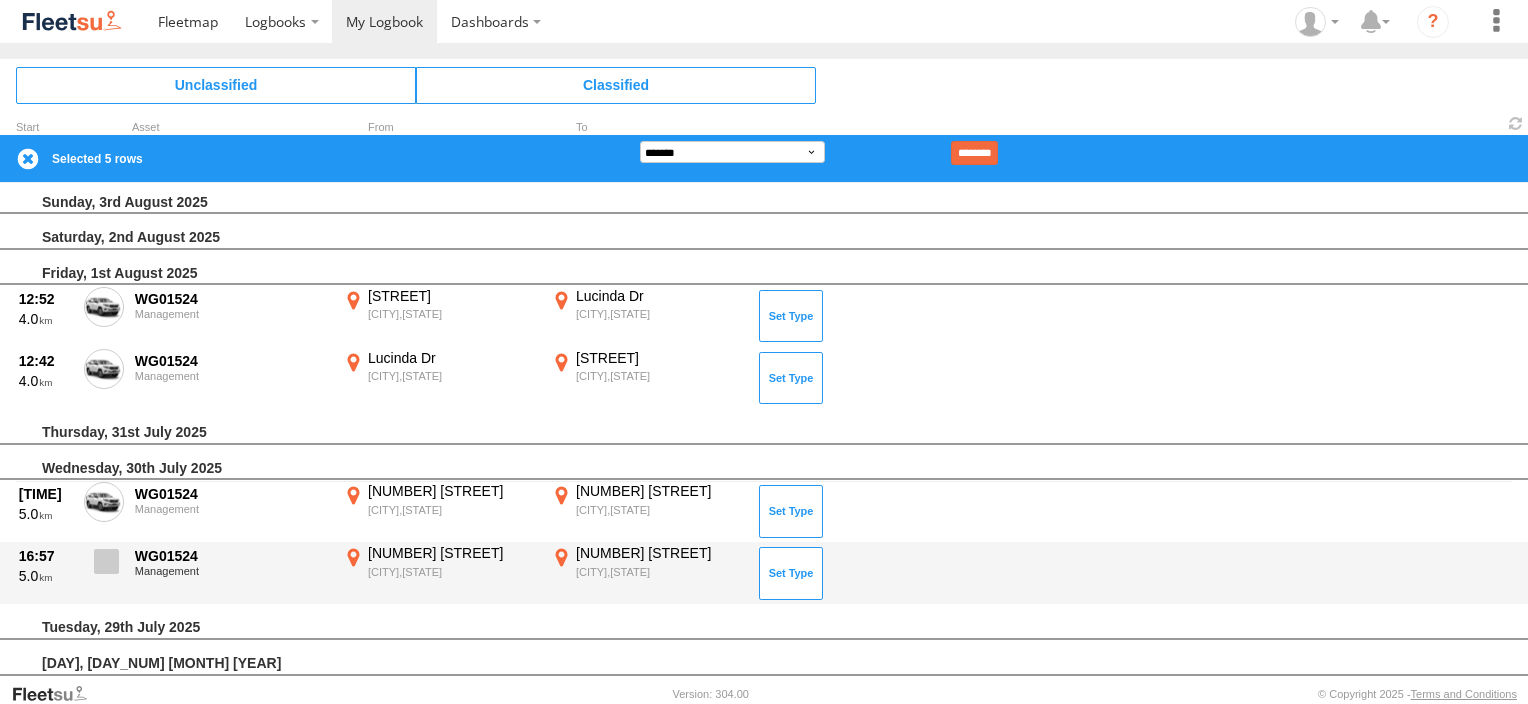 click at bounding box center (106, 561) 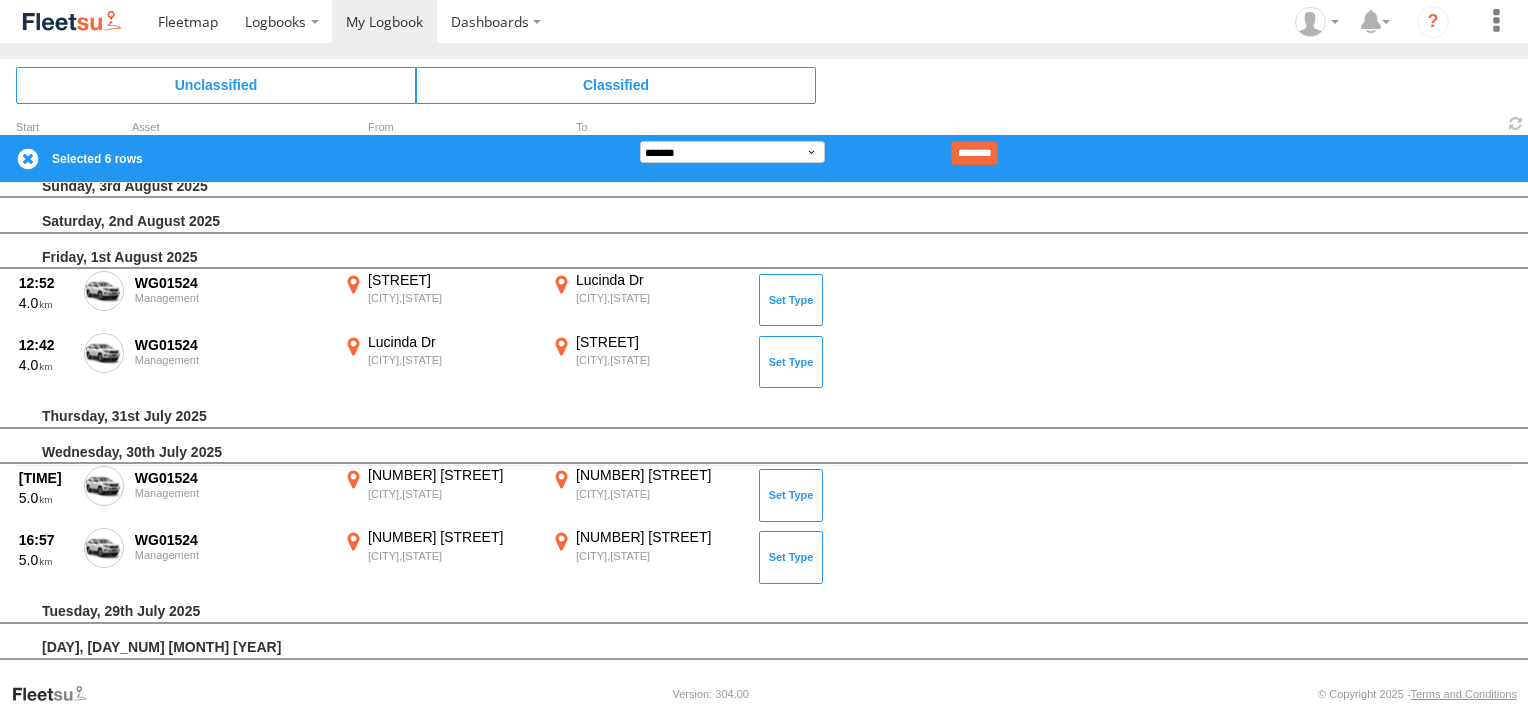 scroll, scrollTop: 221, scrollLeft: 0, axis: vertical 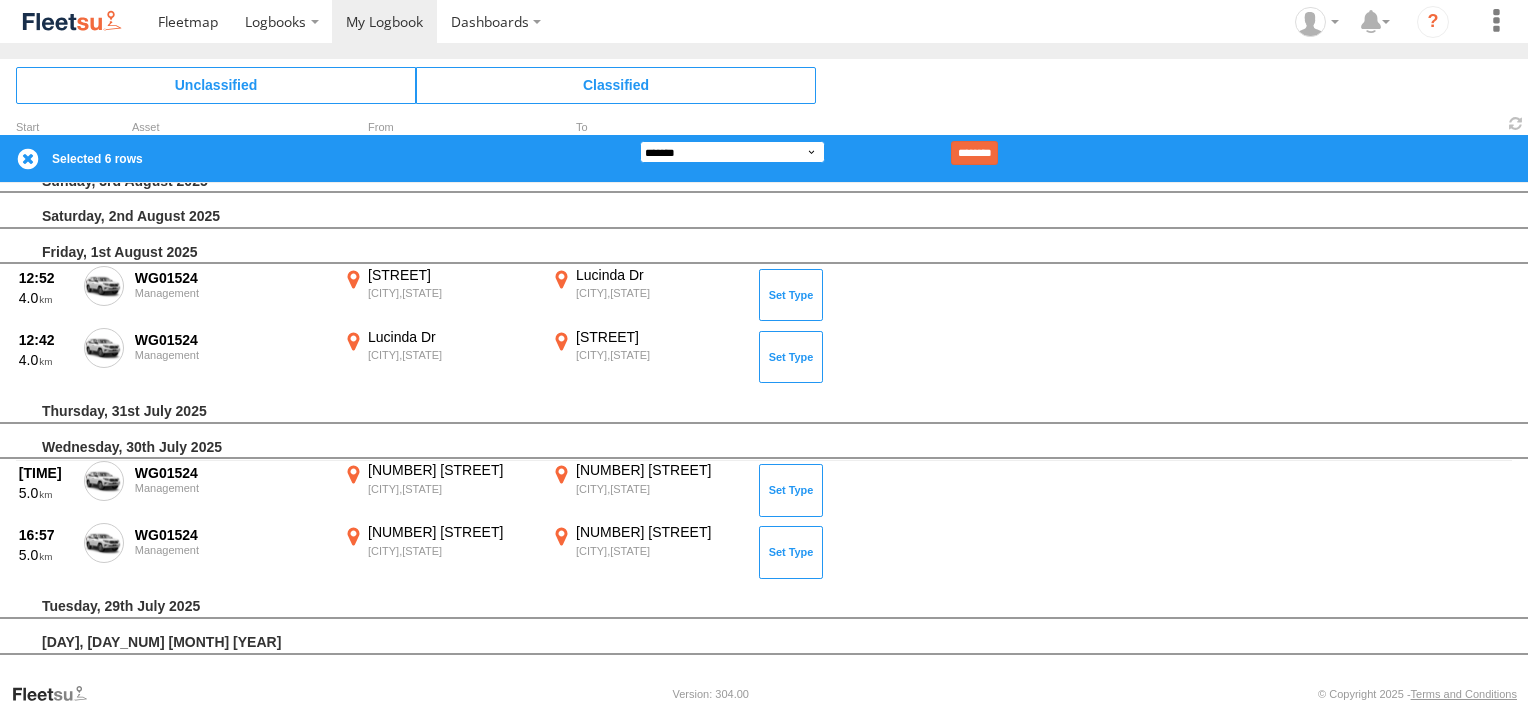 click on "**********" at bounding box center [732, 152] 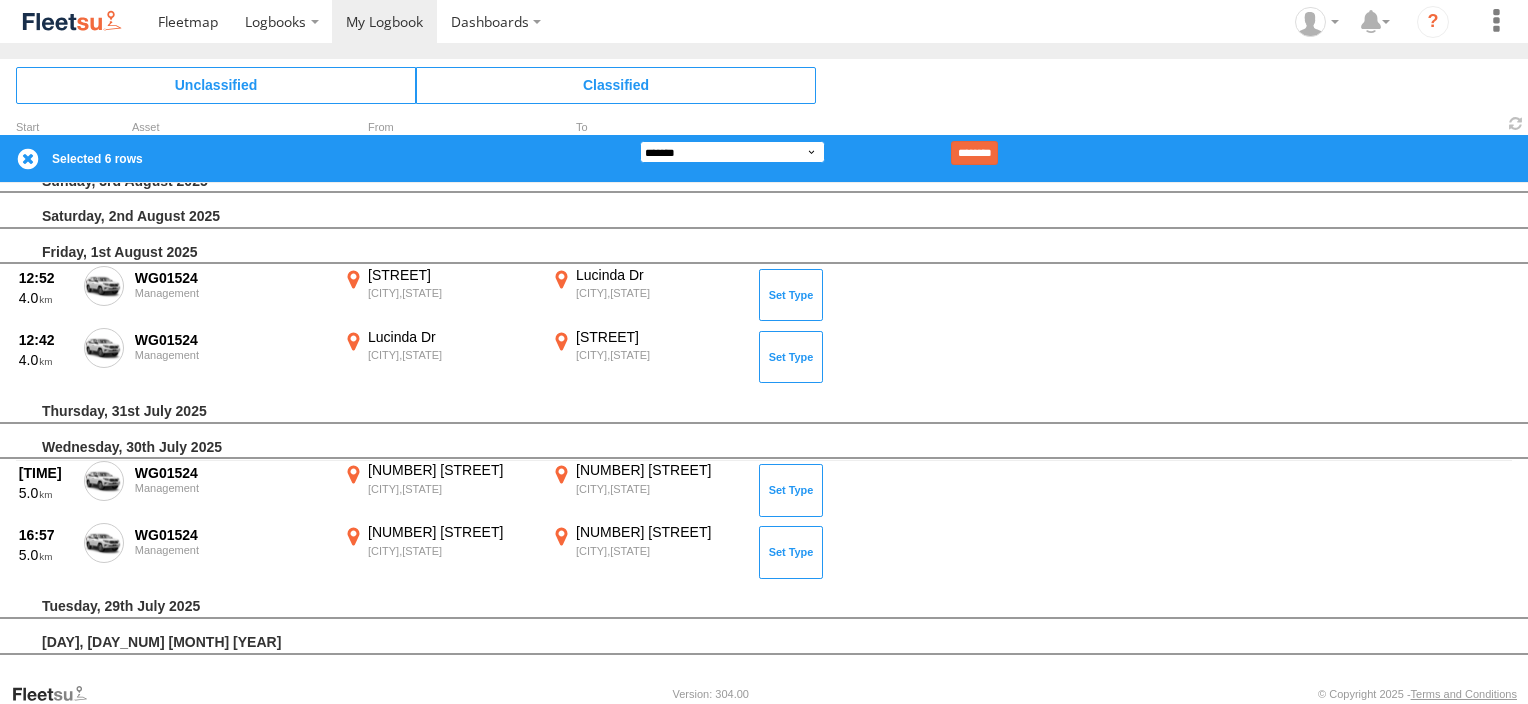 select on "**" 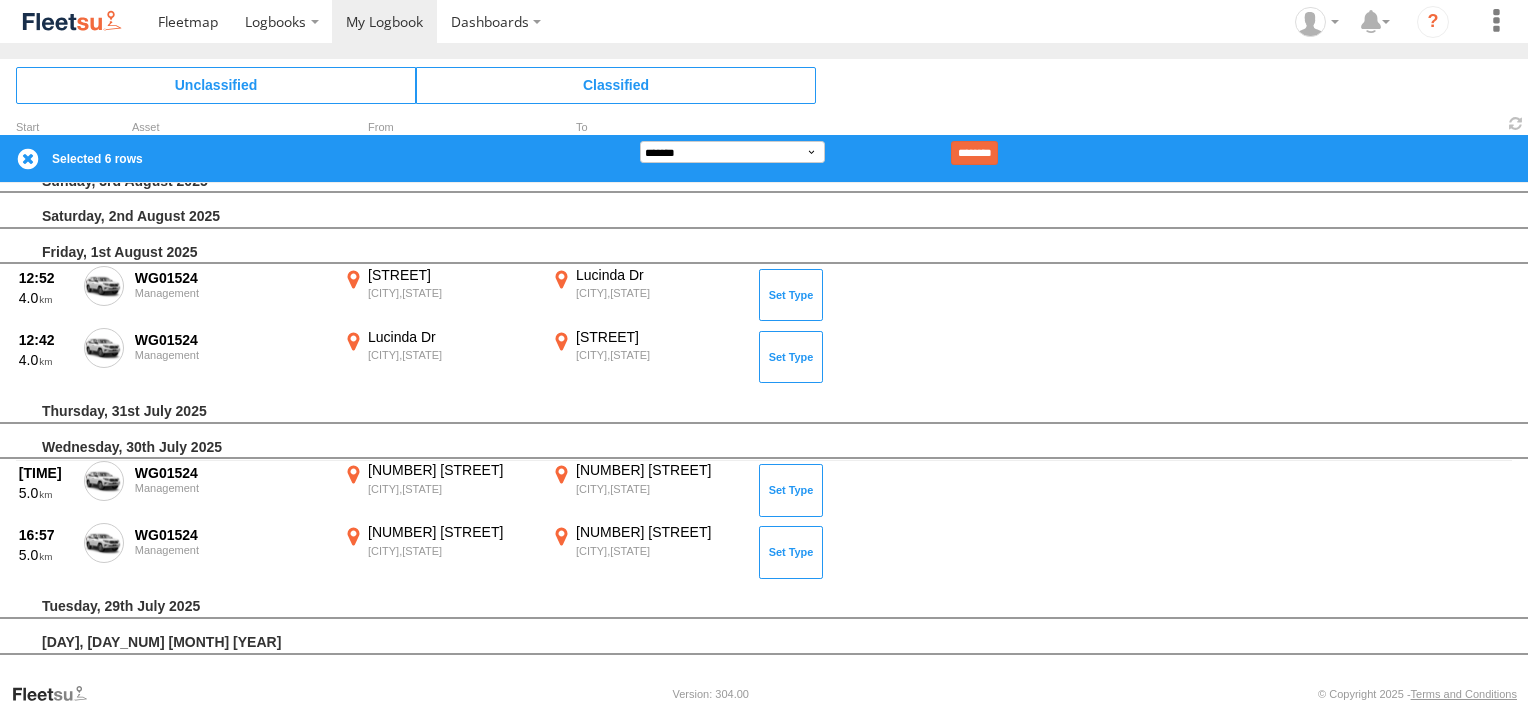 click on "********" at bounding box center [974, 153] 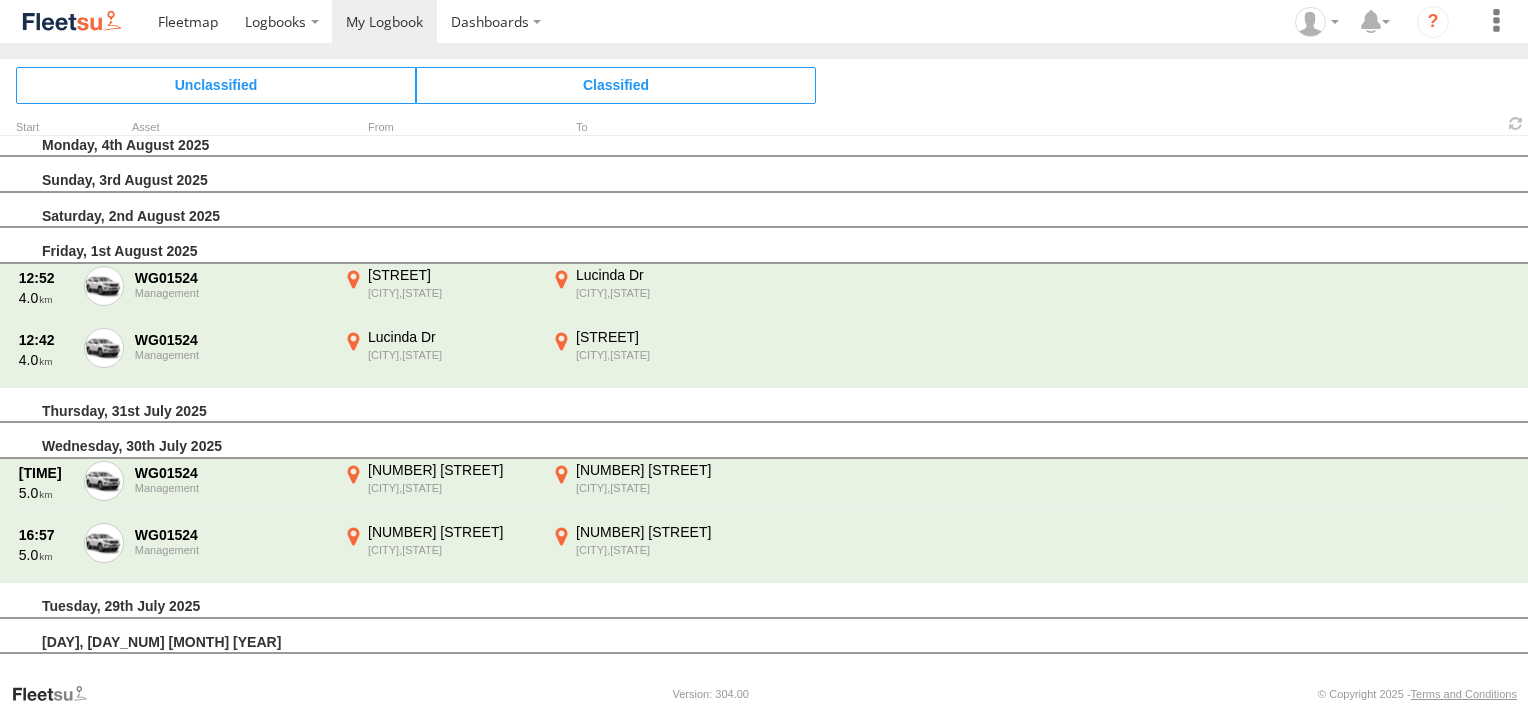 scroll, scrollTop: 0, scrollLeft: 0, axis: both 